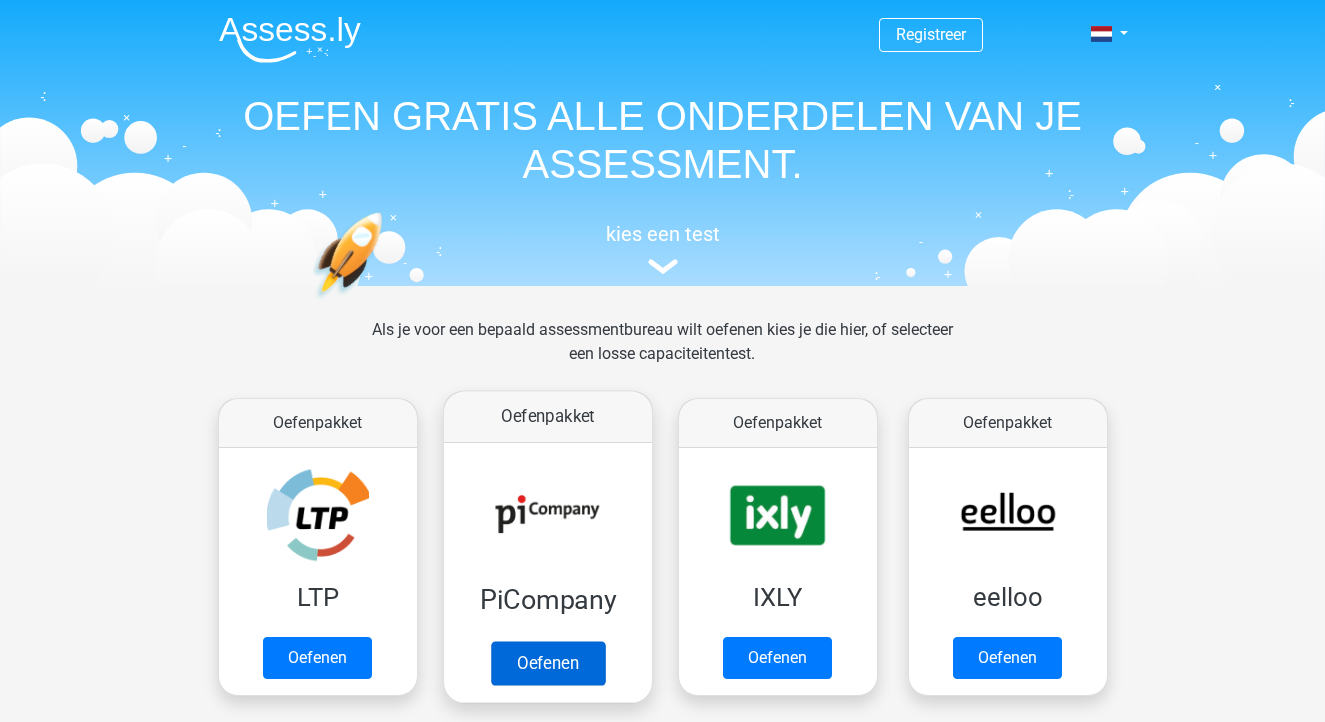 scroll, scrollTop: 0, scrollLeft: 0, axis: both 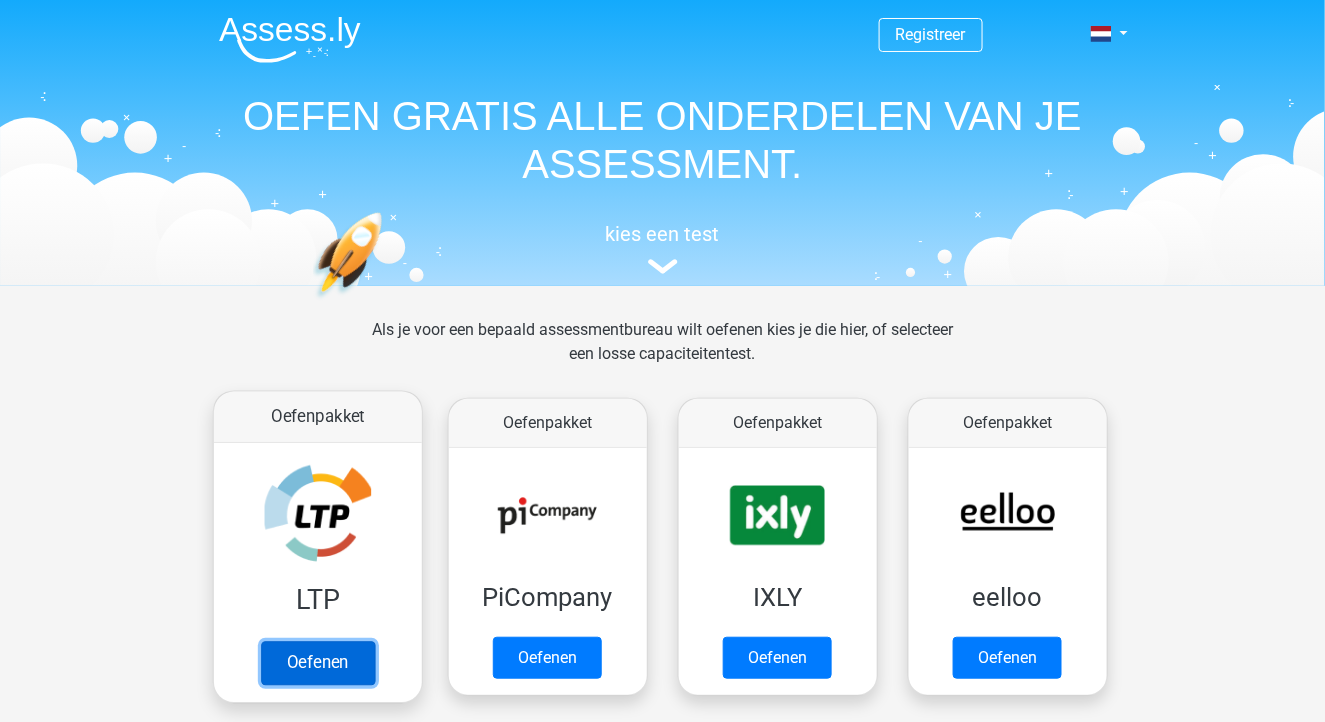 click on "Oefenen" at bounding box center [317, 663] 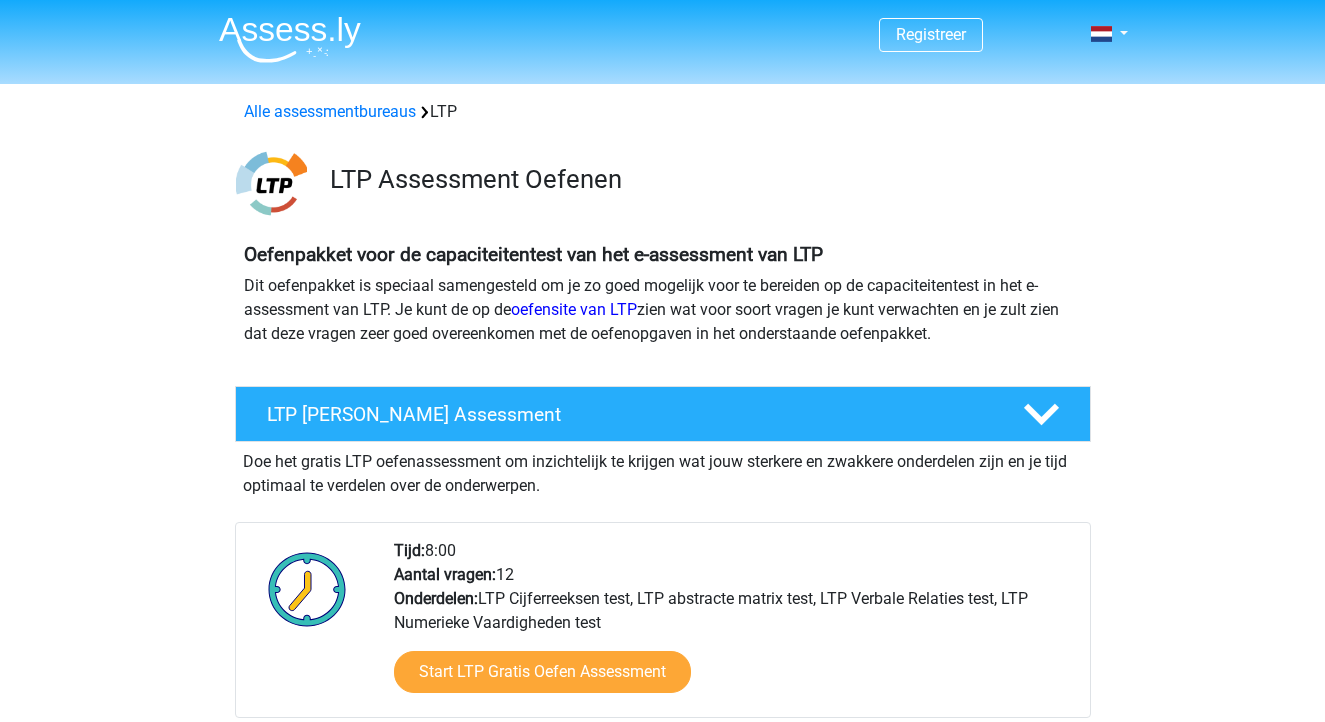 scroll, scrollTop: 0, scrollLeft: 0, axis: both 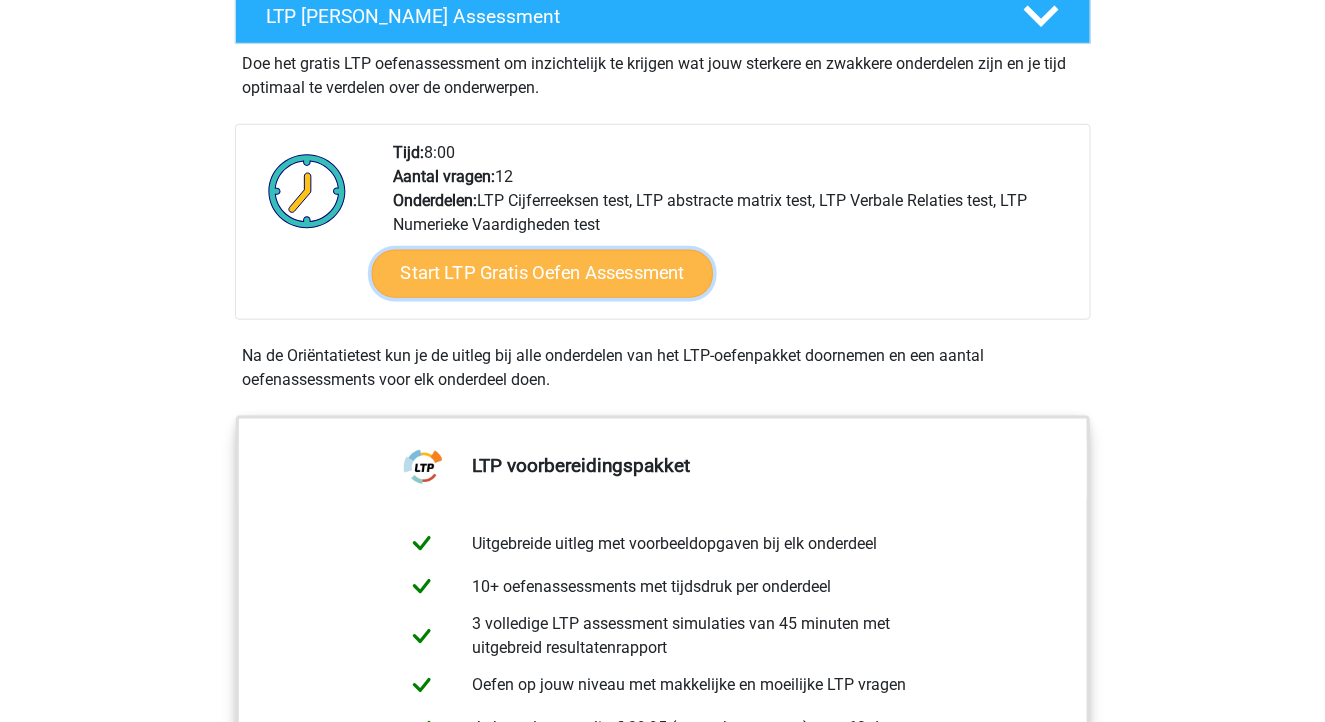 click on "Start LTP Gratis Oefen Assessment" at bounding box center [542, 274] 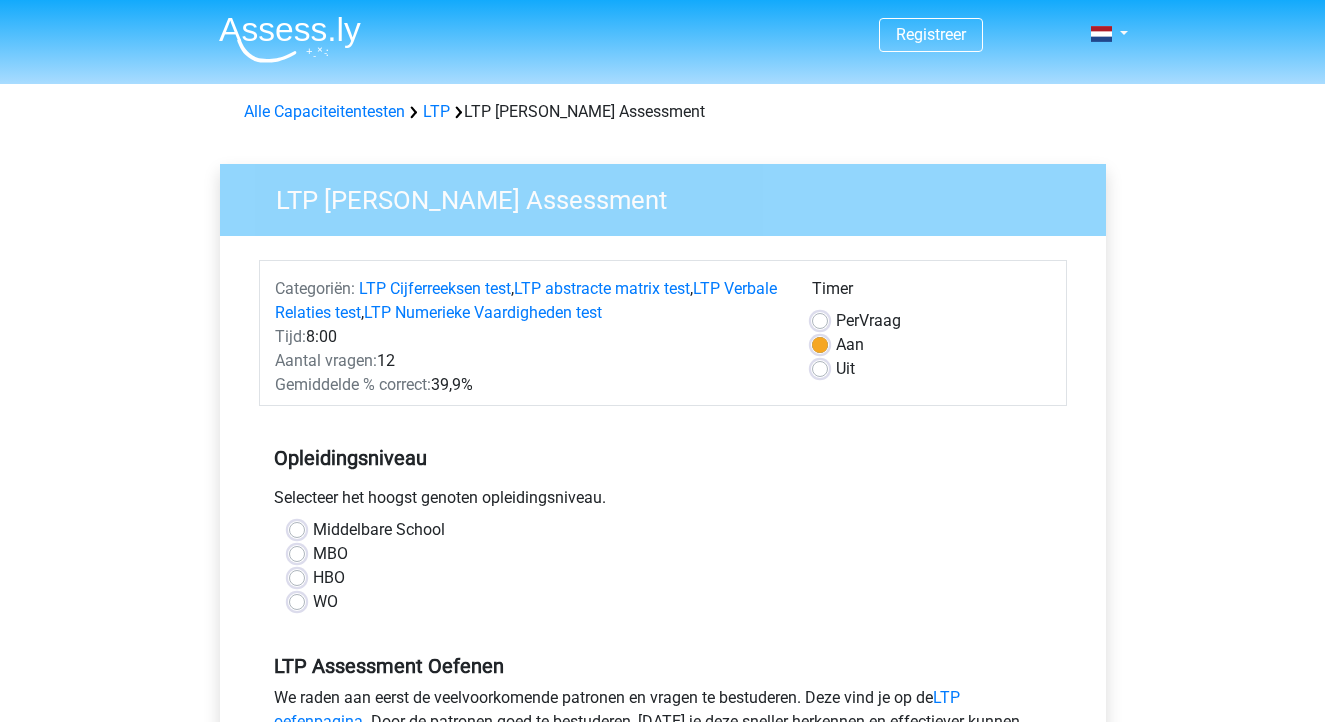 scroll, scrollTop: 0, scrollLeft: 0, axis: both 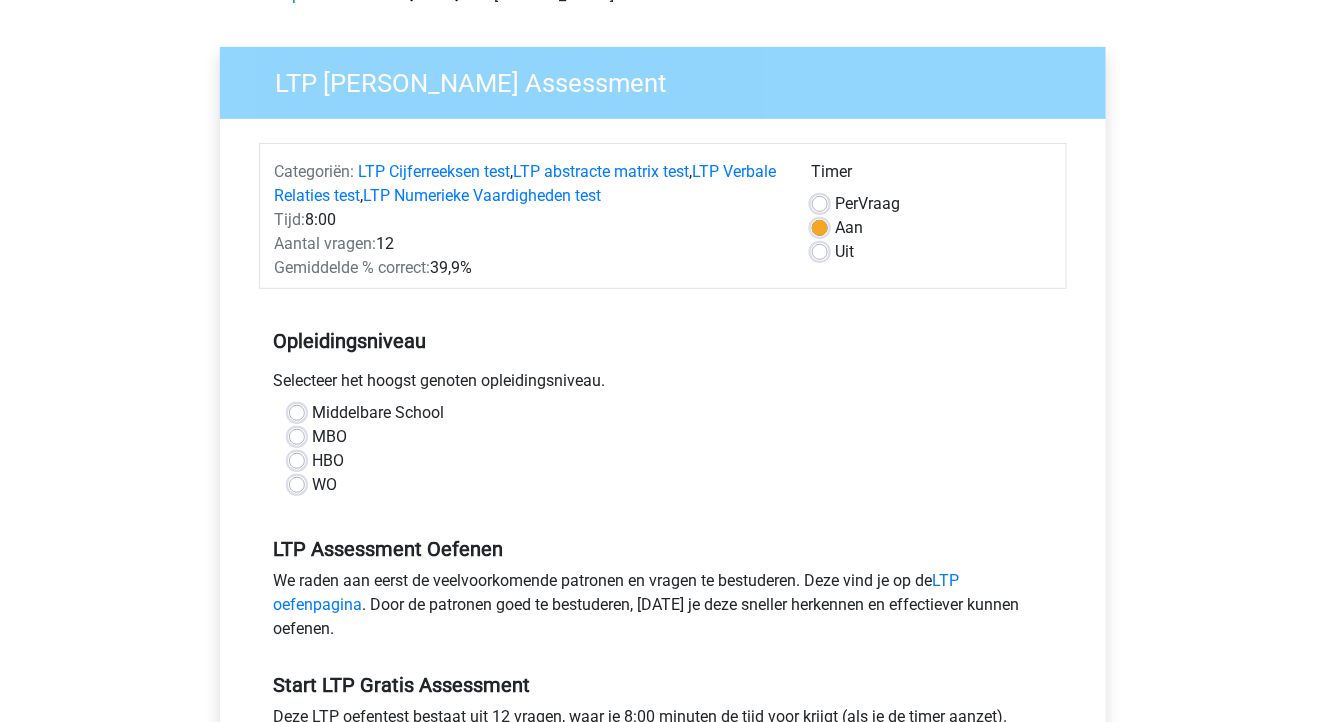 click on "HBO" at bounding box center [329, 461] 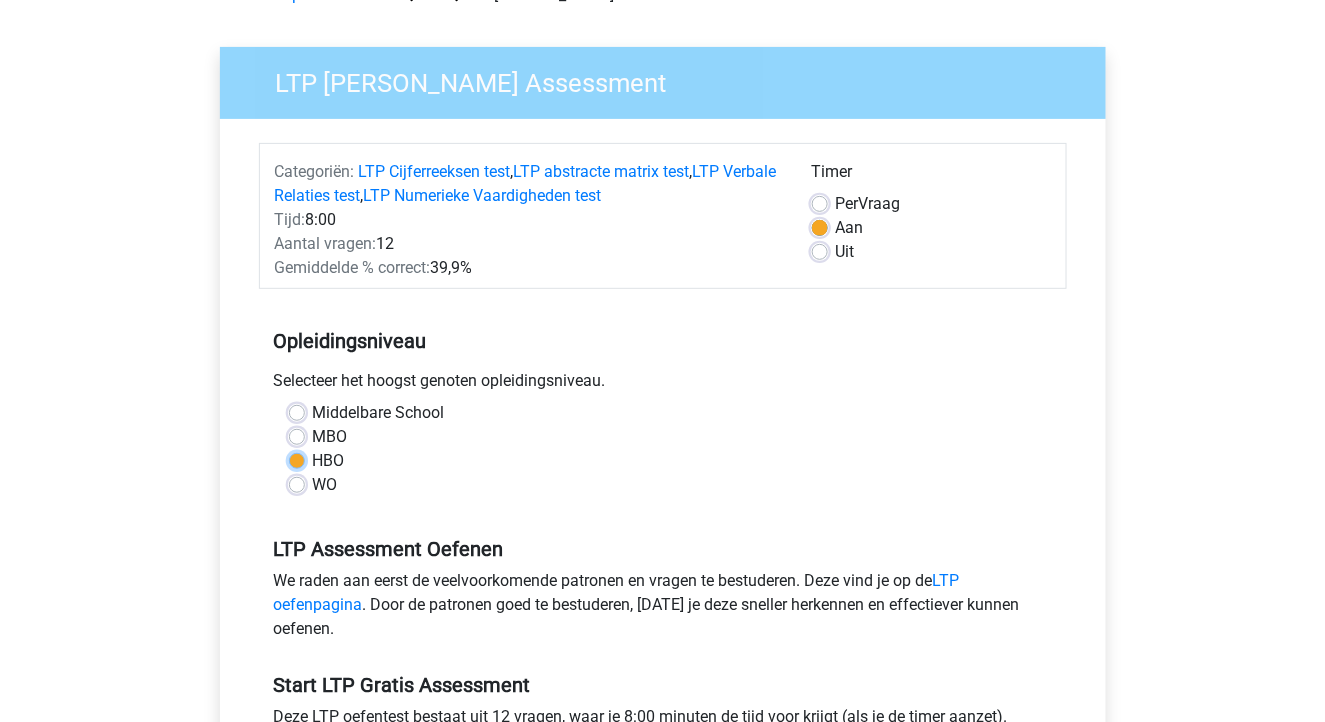 click on "HBO" at bounding box center [297, 459] 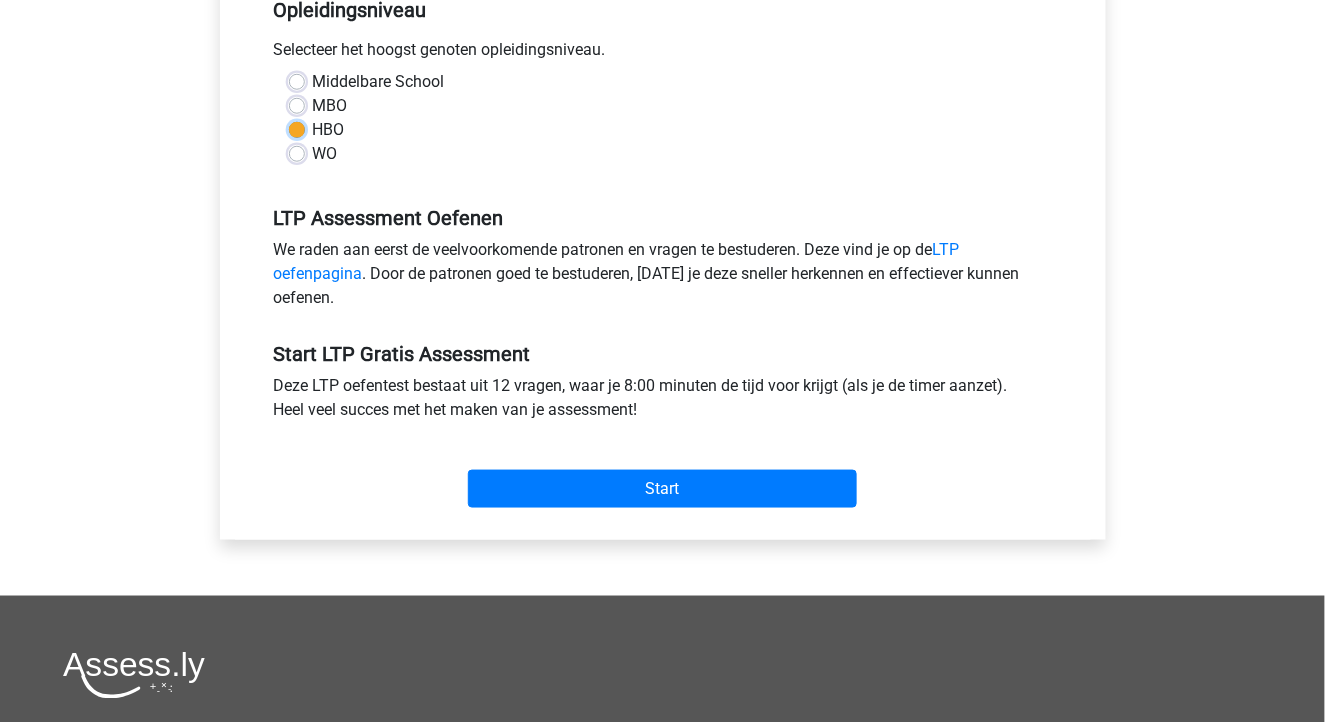 scroll, scrollTop: 456, scrollLeft: 0, axis: vertical 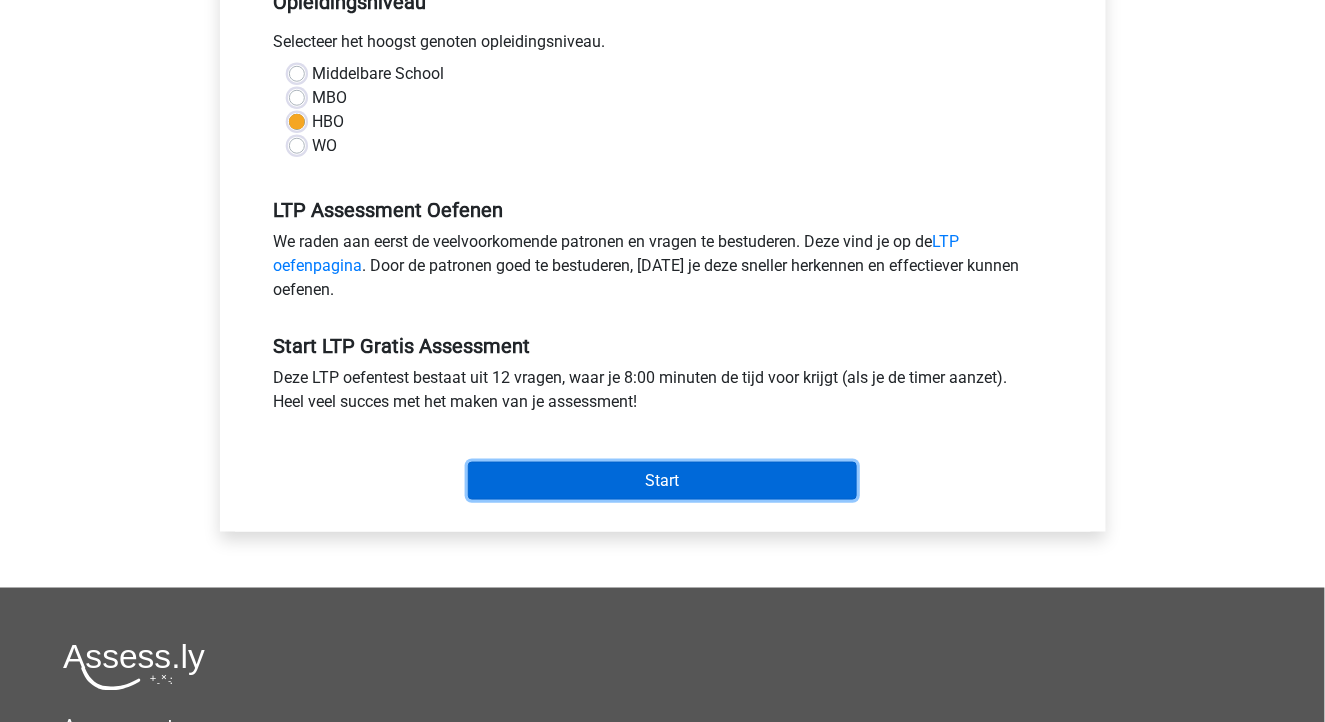 click on "Start" at bounding box center (662, 481) 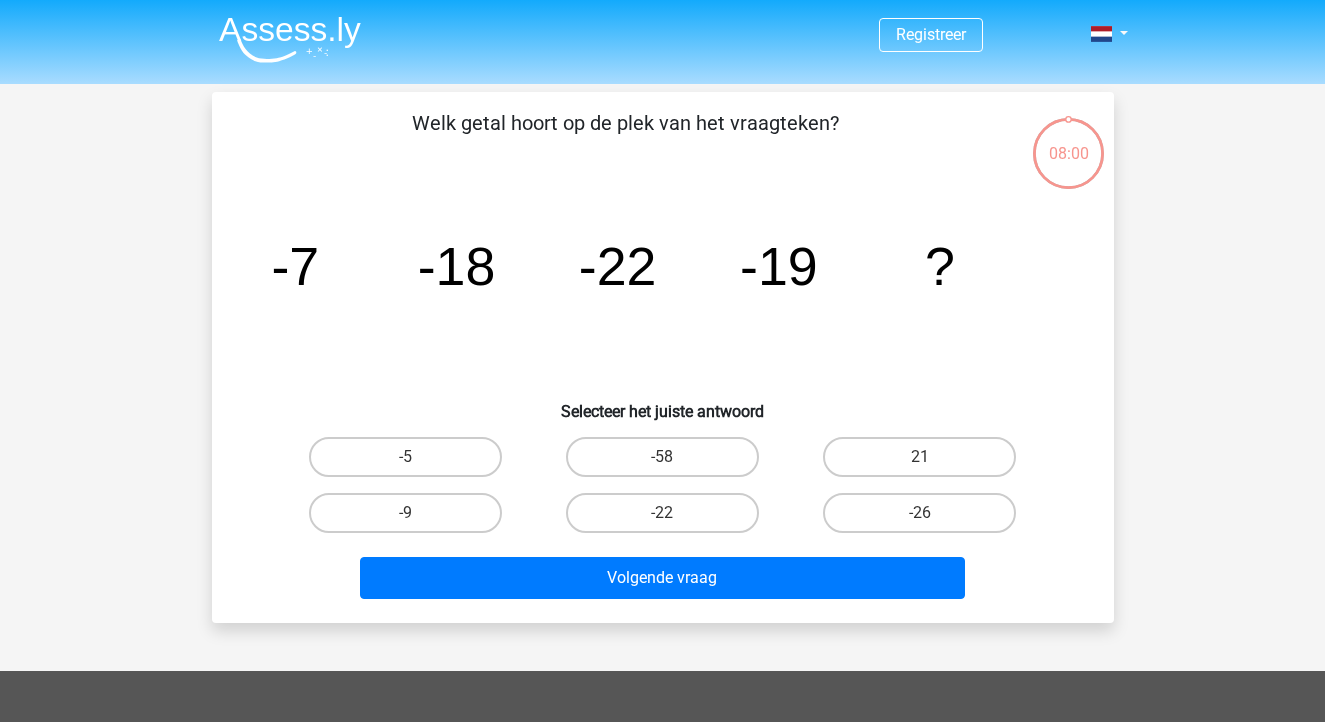 scroll, scrollTop: 0, scrollLeft: 0, axis: both 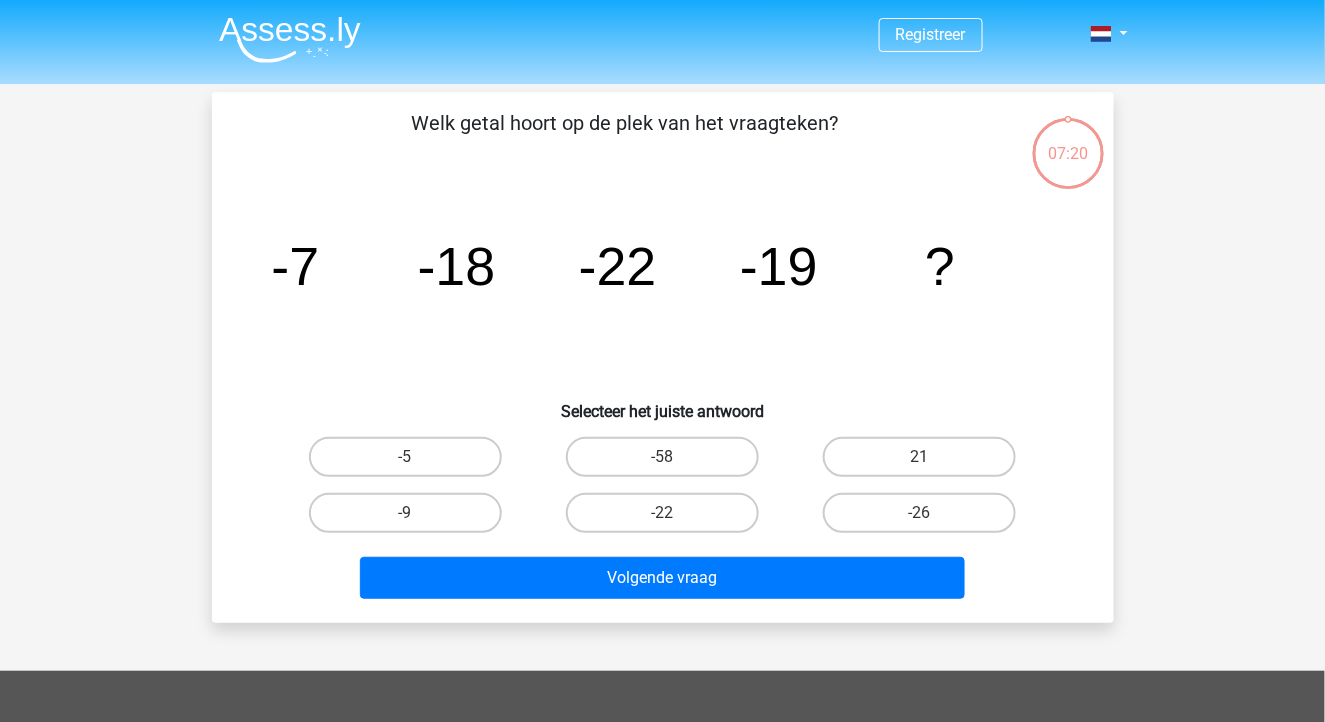 click on "-22" at bounding box center (668, 519) 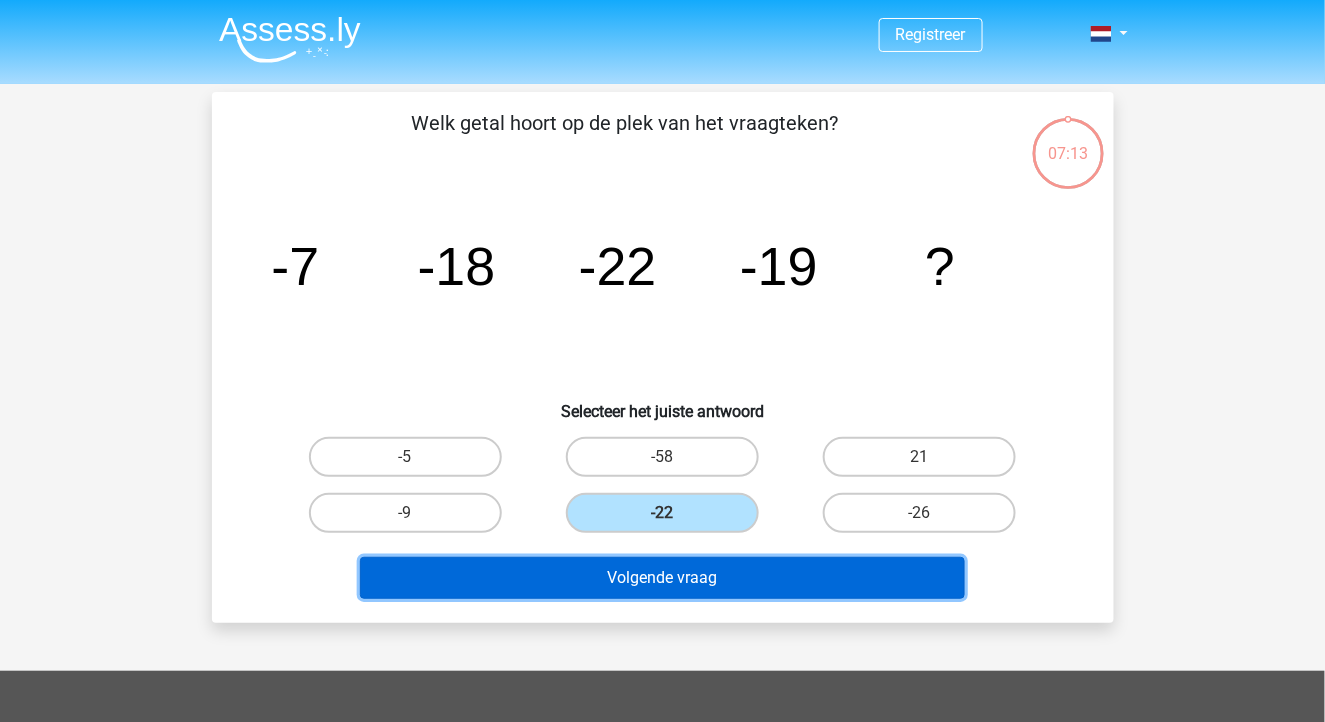 click on "Volgende vraag" at bounding box center (662, 578) 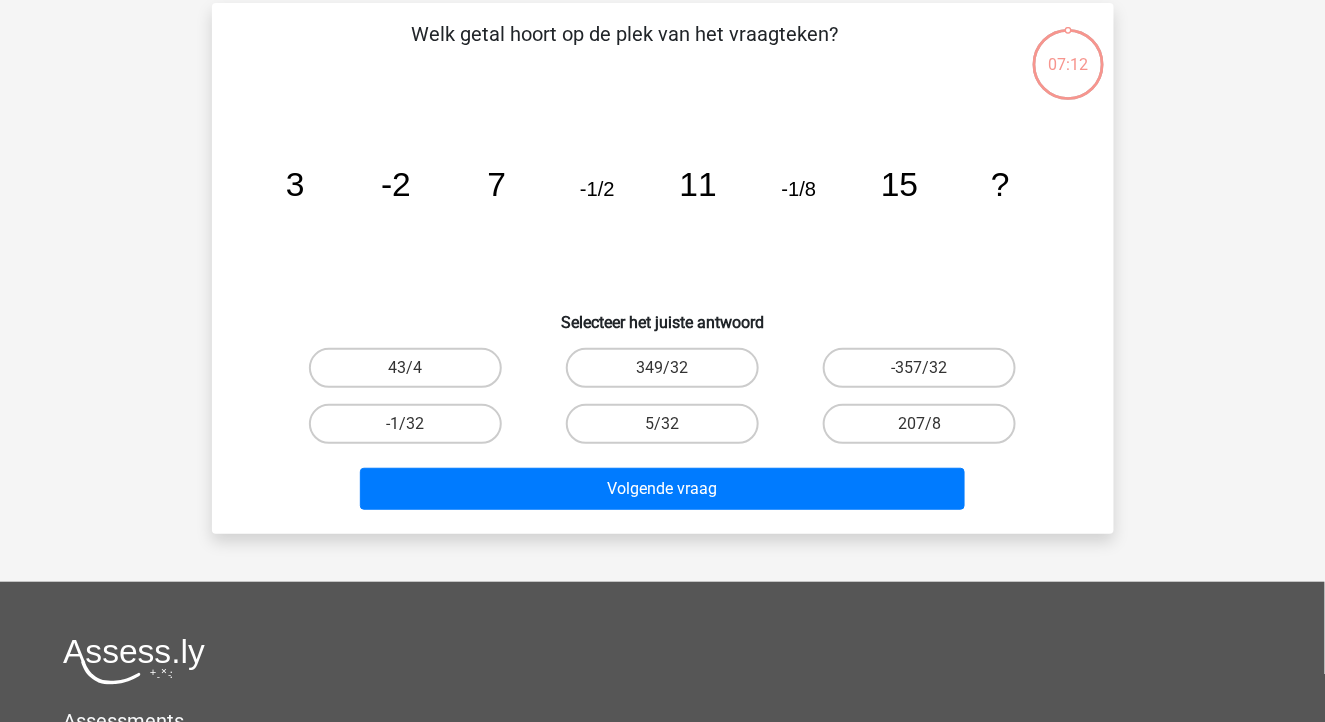 scroll, scrollTop: 91, scrollLeft: 0, axis: vertical 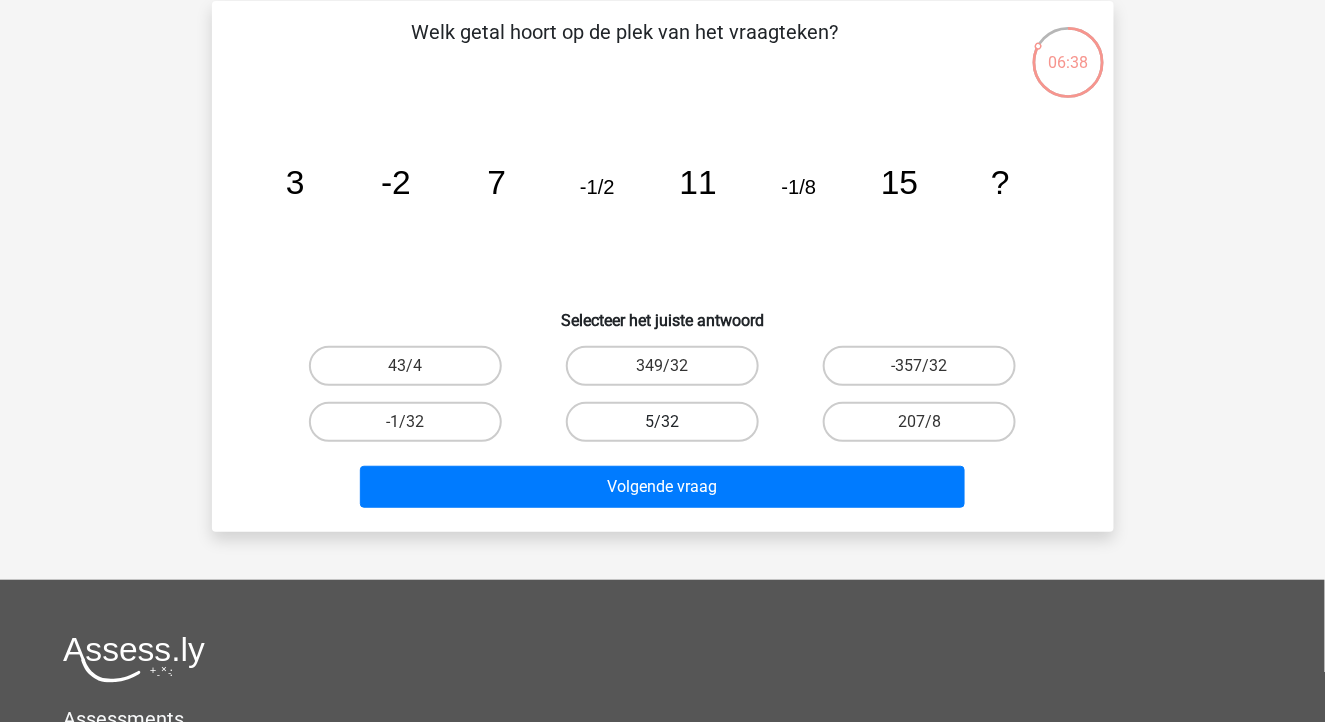 click on "5/32" at bounding box center (662, 422) 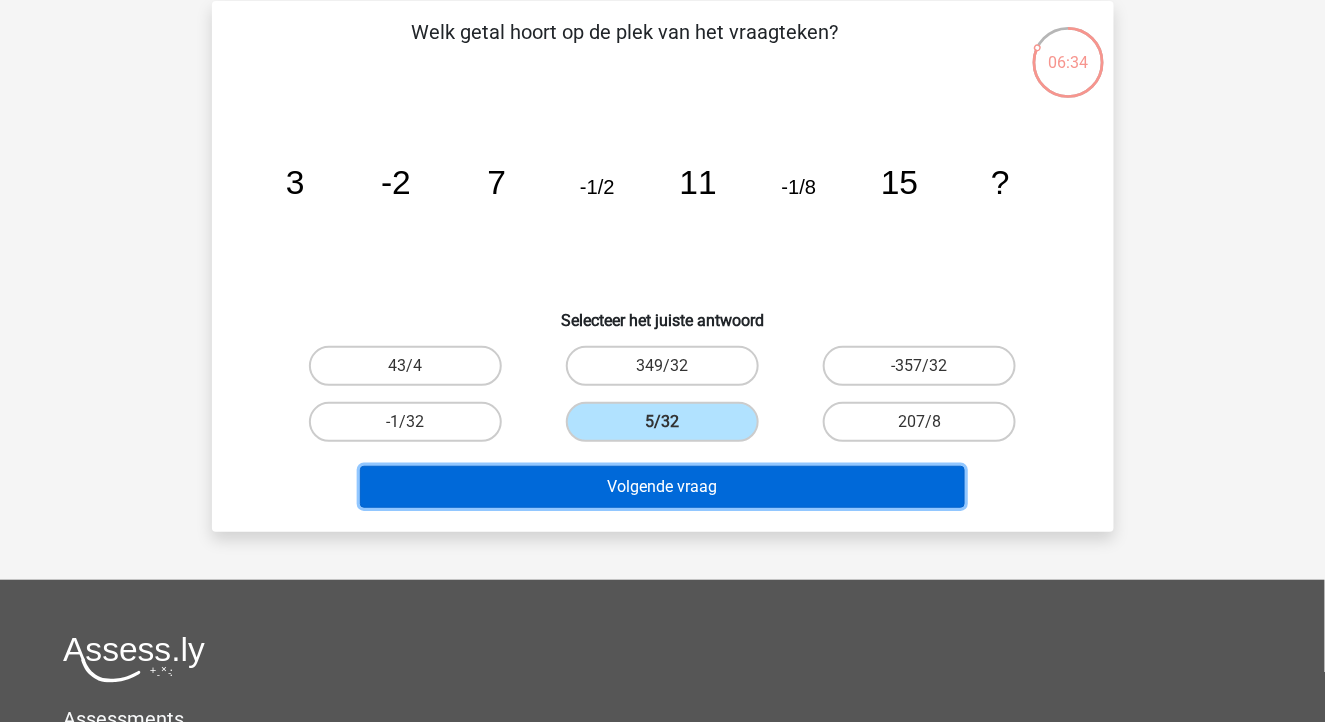 click on "Volgende vraag" at bounding box center [662, 487] 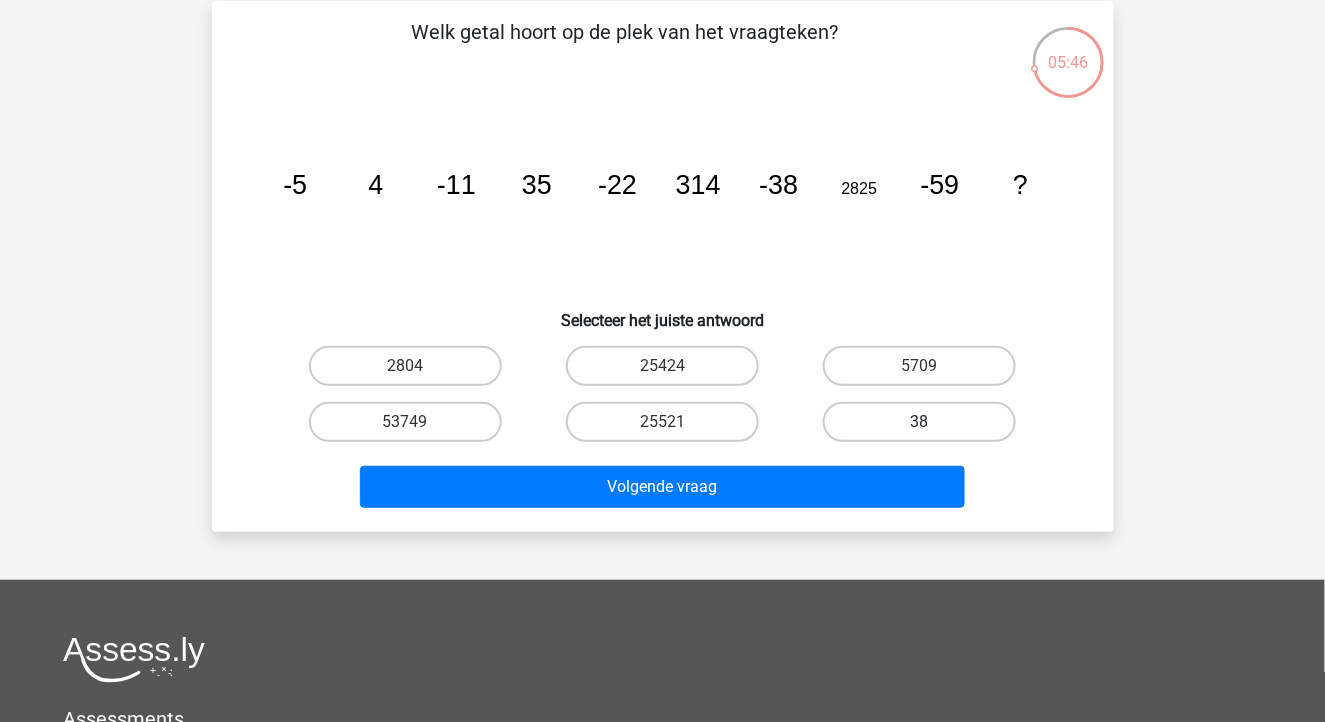 click on "38" at bounding box center (919, 422) 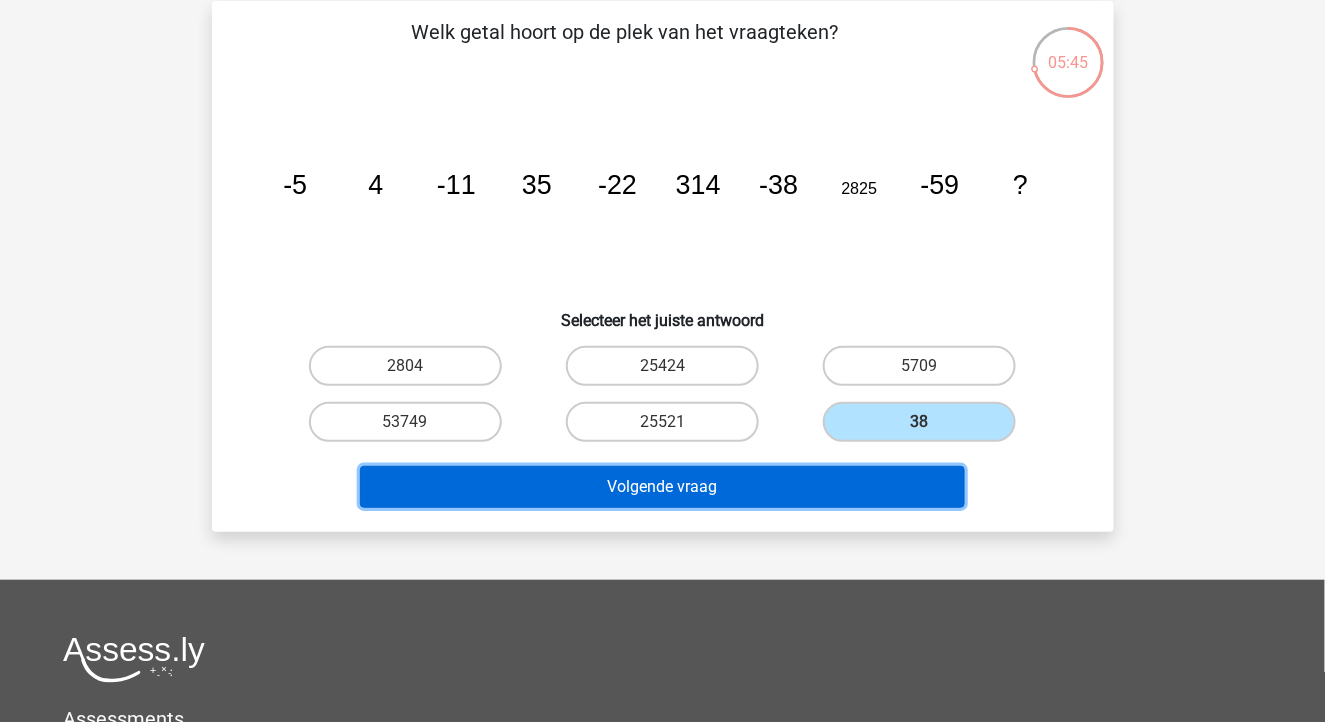click on "Volgende vraag" at bounding box center (662, 487) 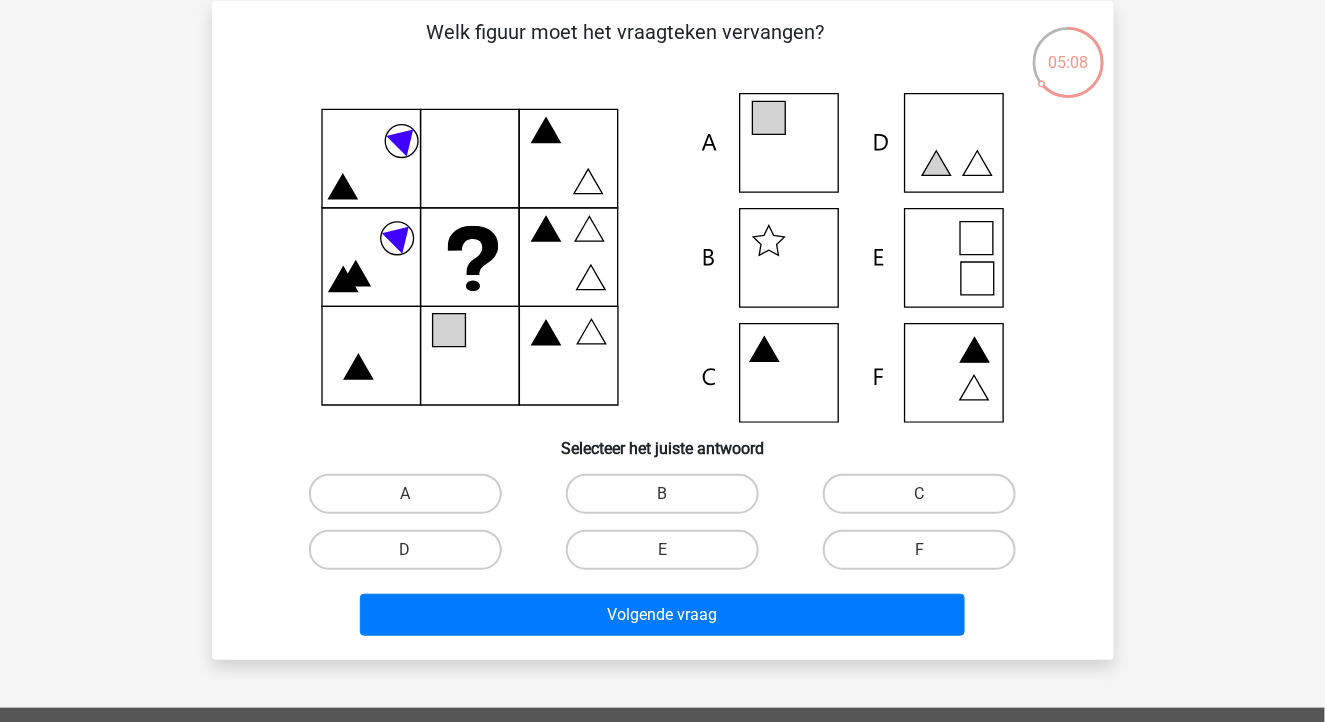 click 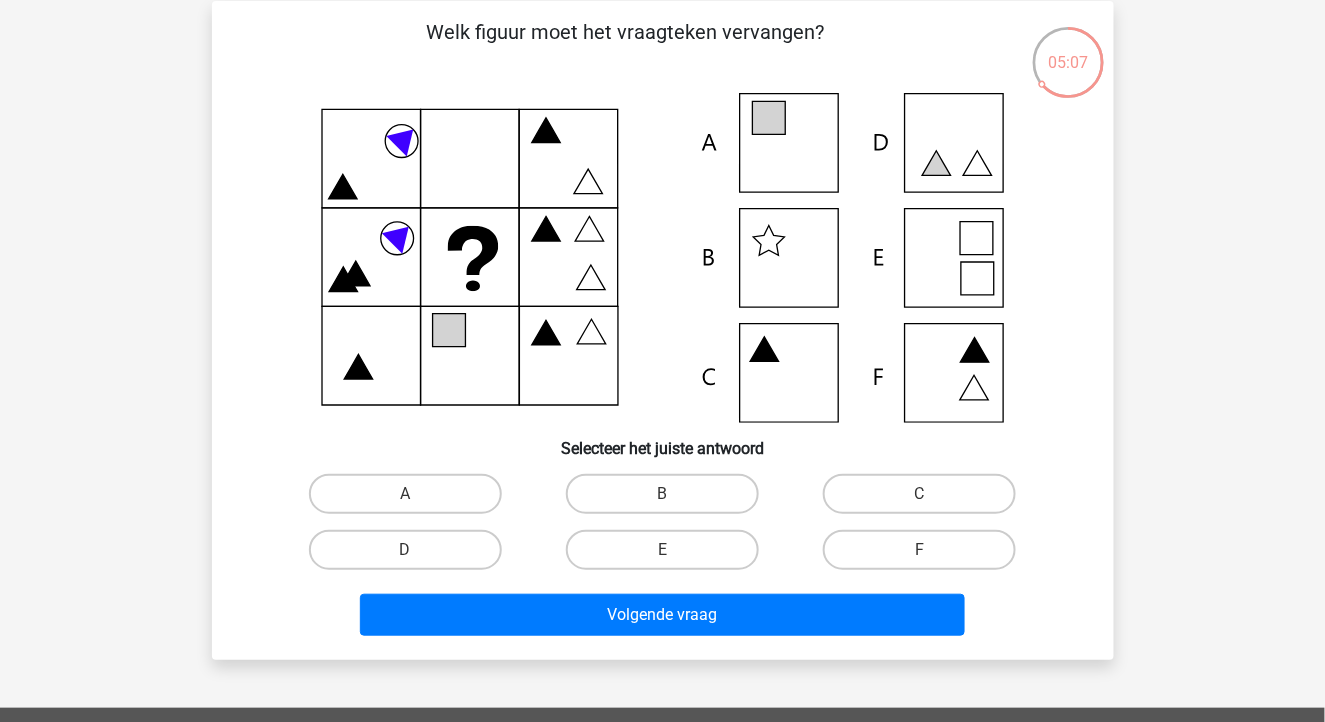 scroll, scrollTop: 152, scrollLeft: 0, axis: vertical 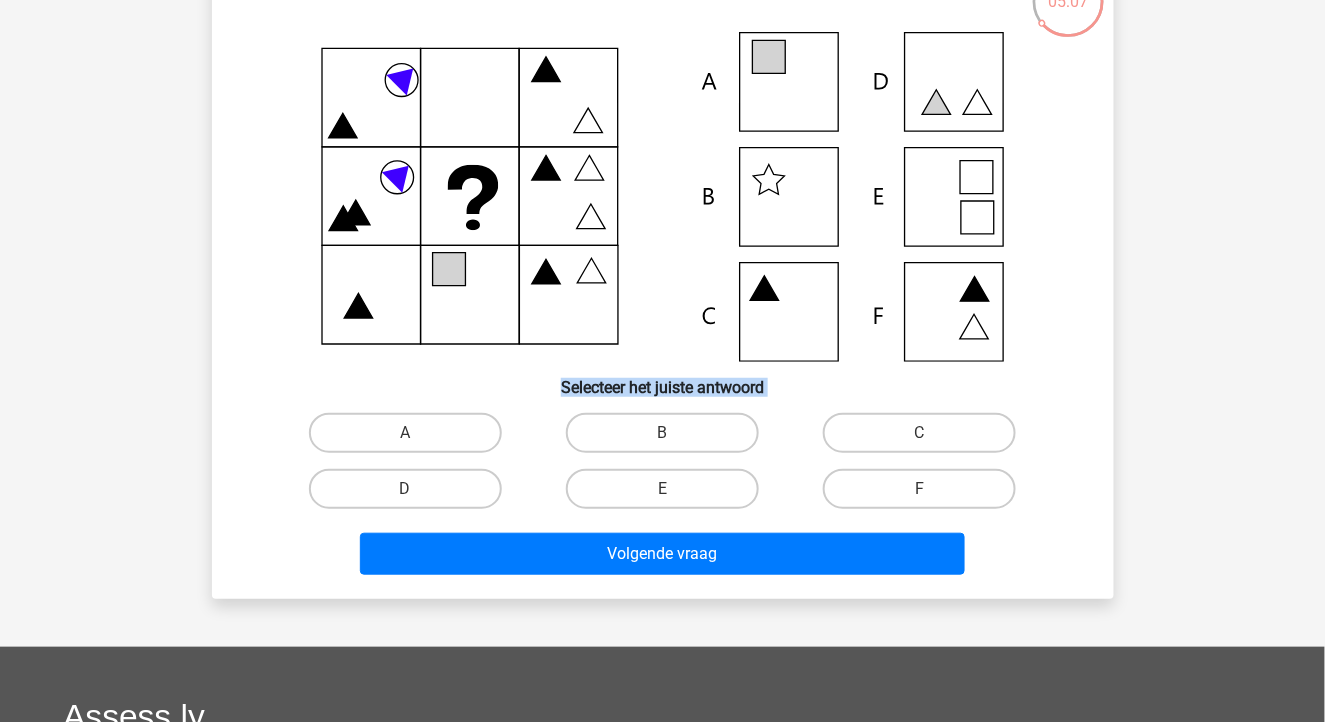 drag, startPoint x: 769, startPoint y: 452, endPoint x: 700, endPoint y: 767, distance: 322.4686 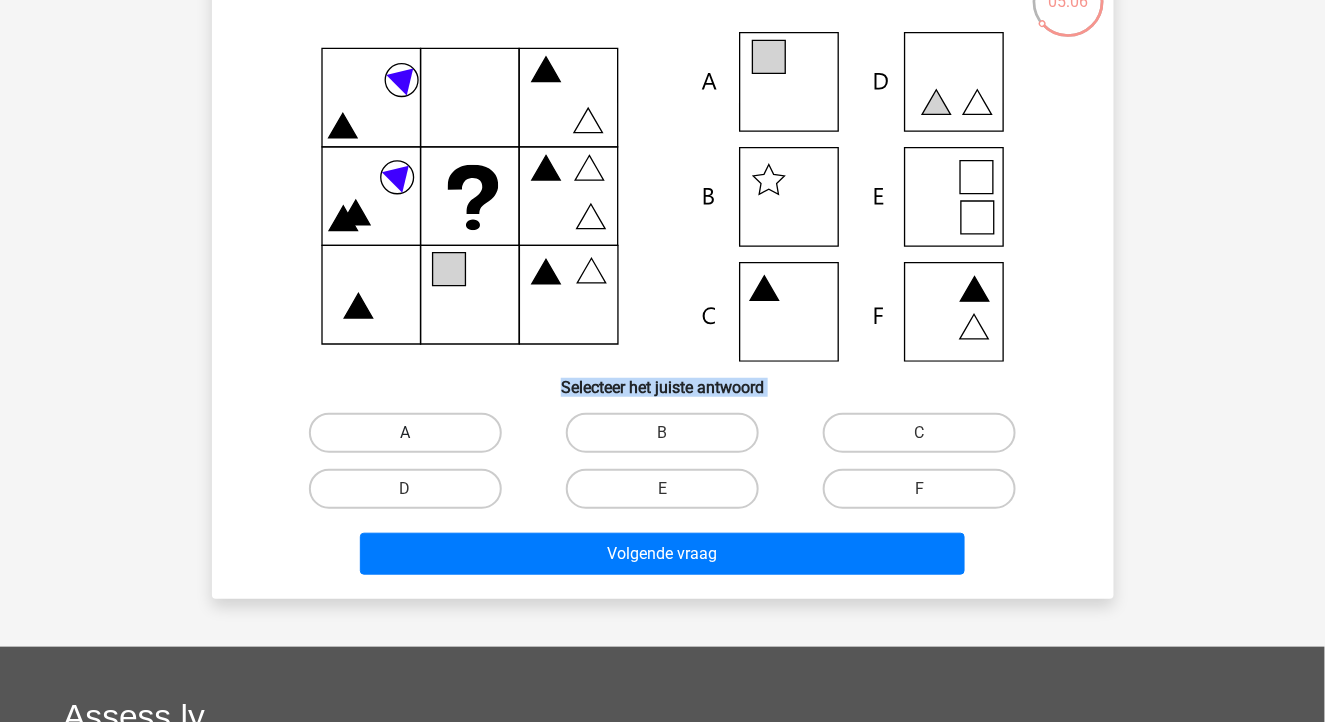 click on "A" at bounding box center [405, 433] 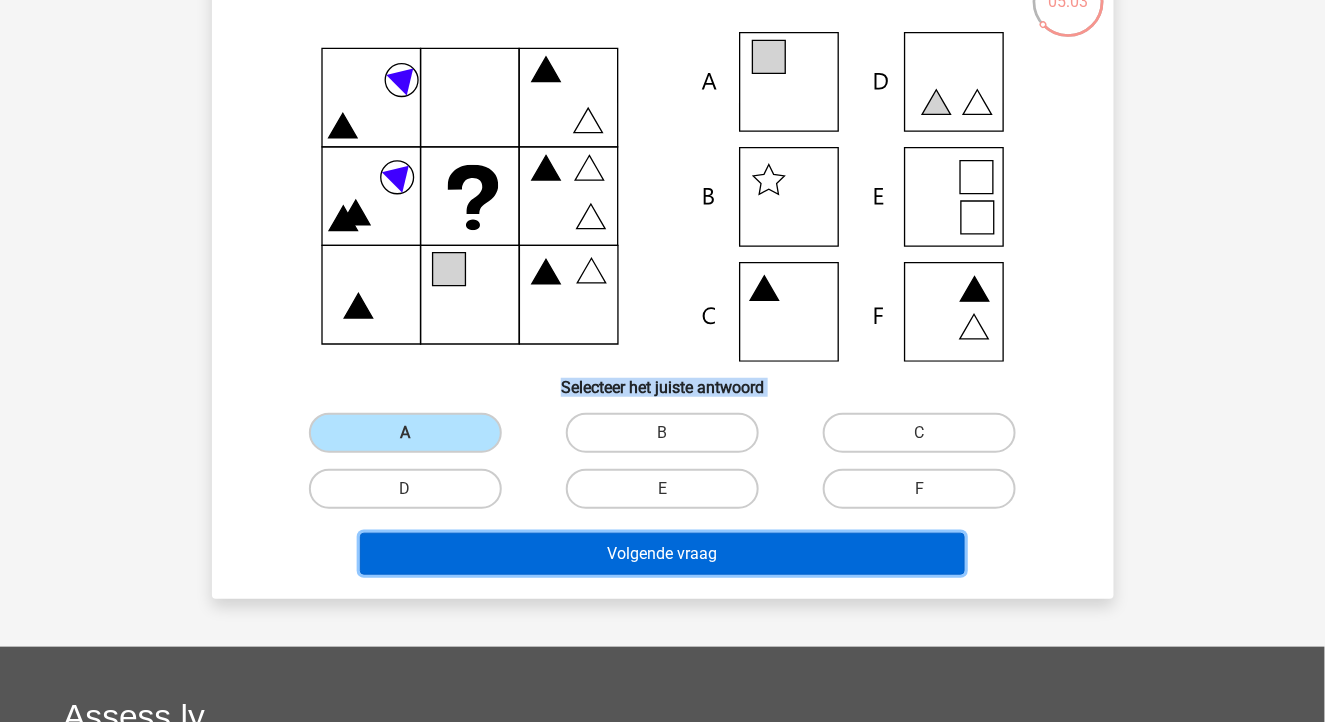 click on "Volgende vraag" at bounding box center [662, 554] 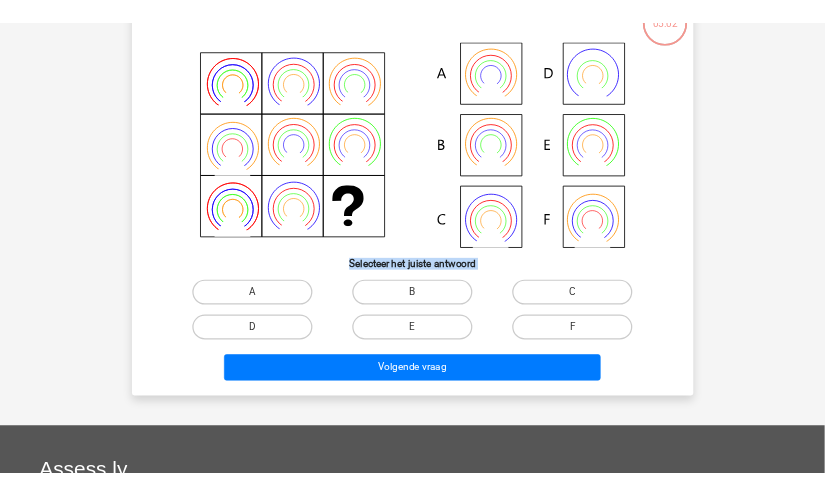 scroll, scrollTop: 91, scrollLeft: 0, axis: vertical 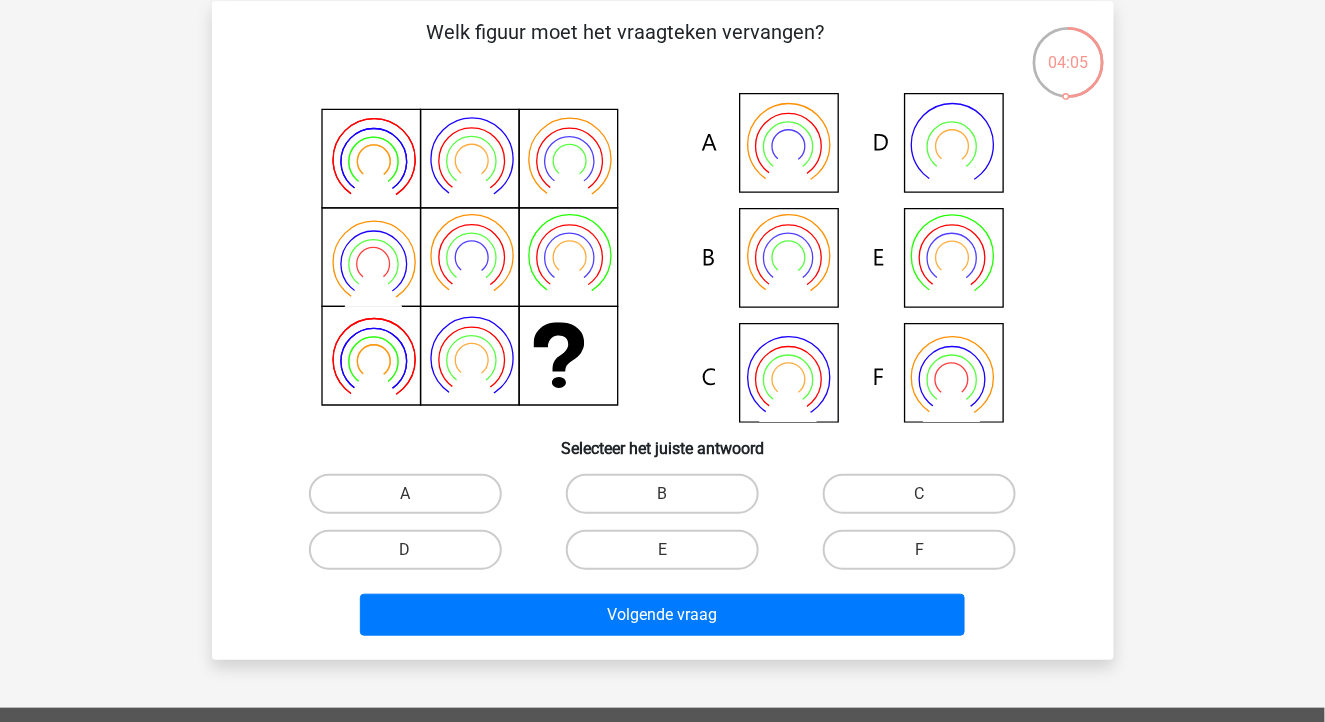 click 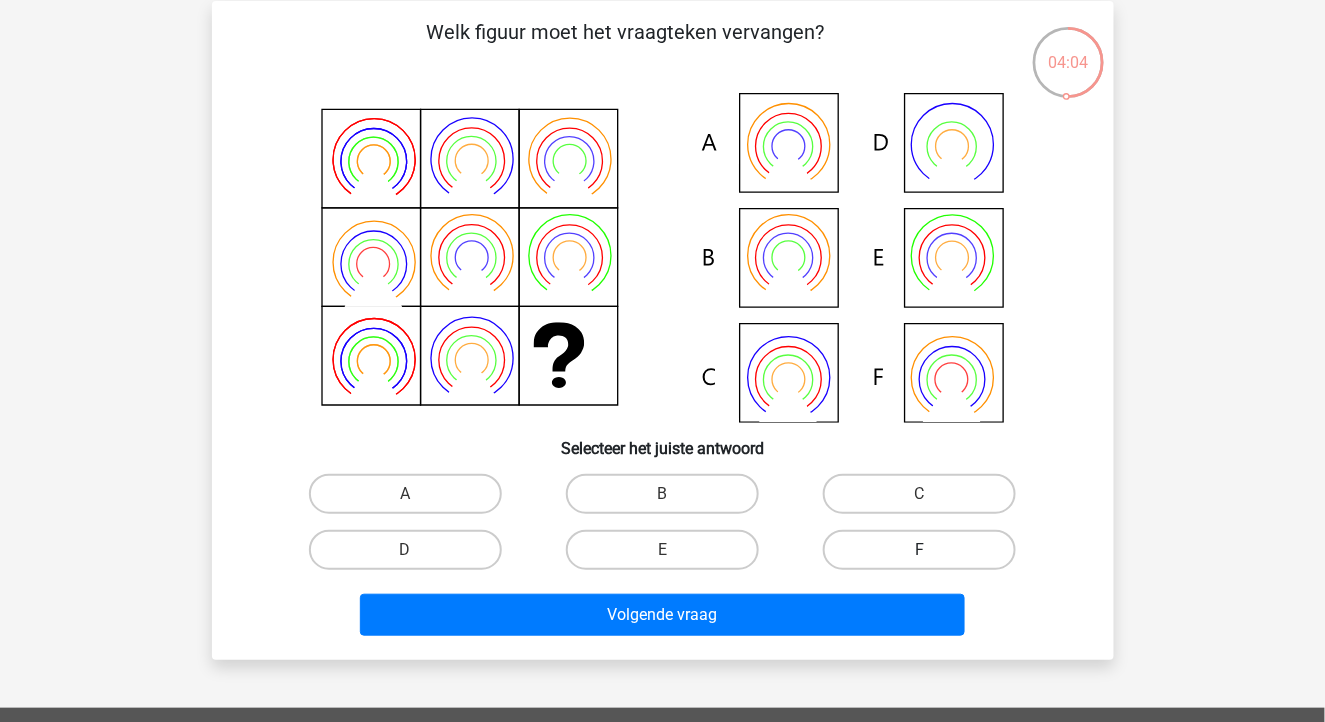 click on "F" at bounding box center (919, 550) 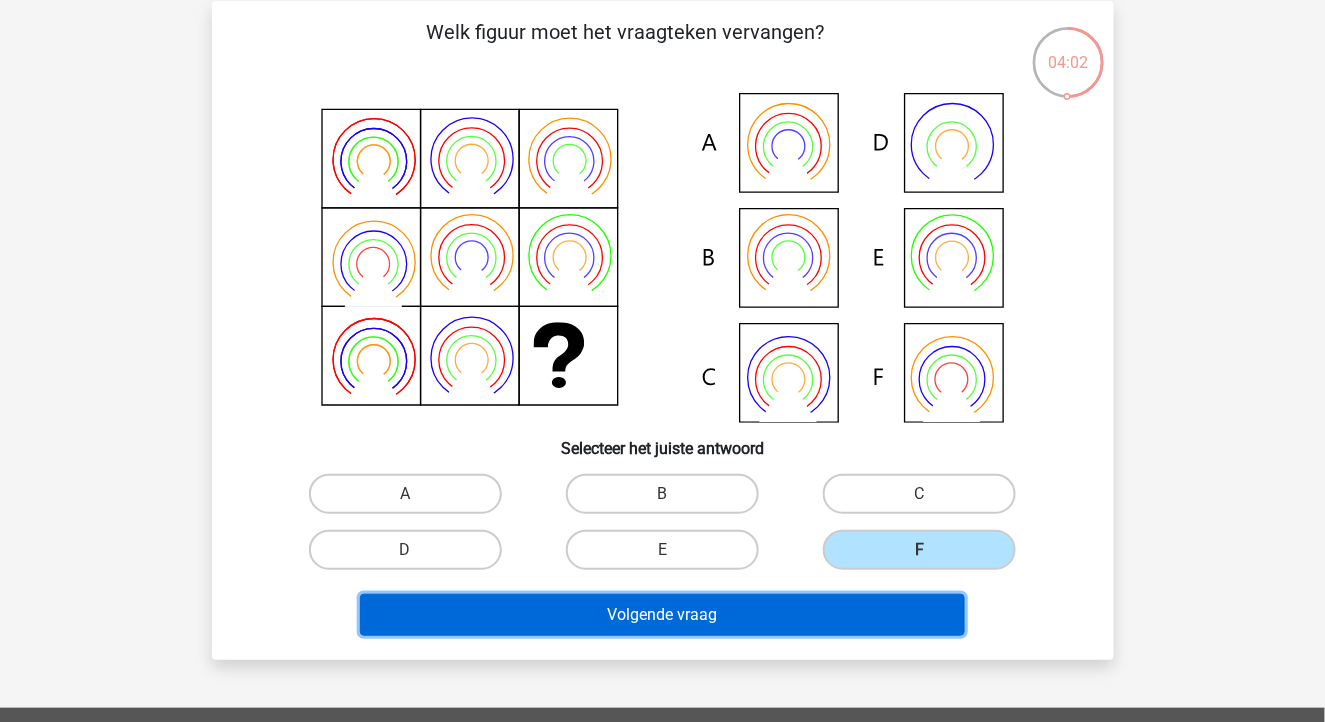 click on "Volgende vraag" at bounding box center [662, 615] 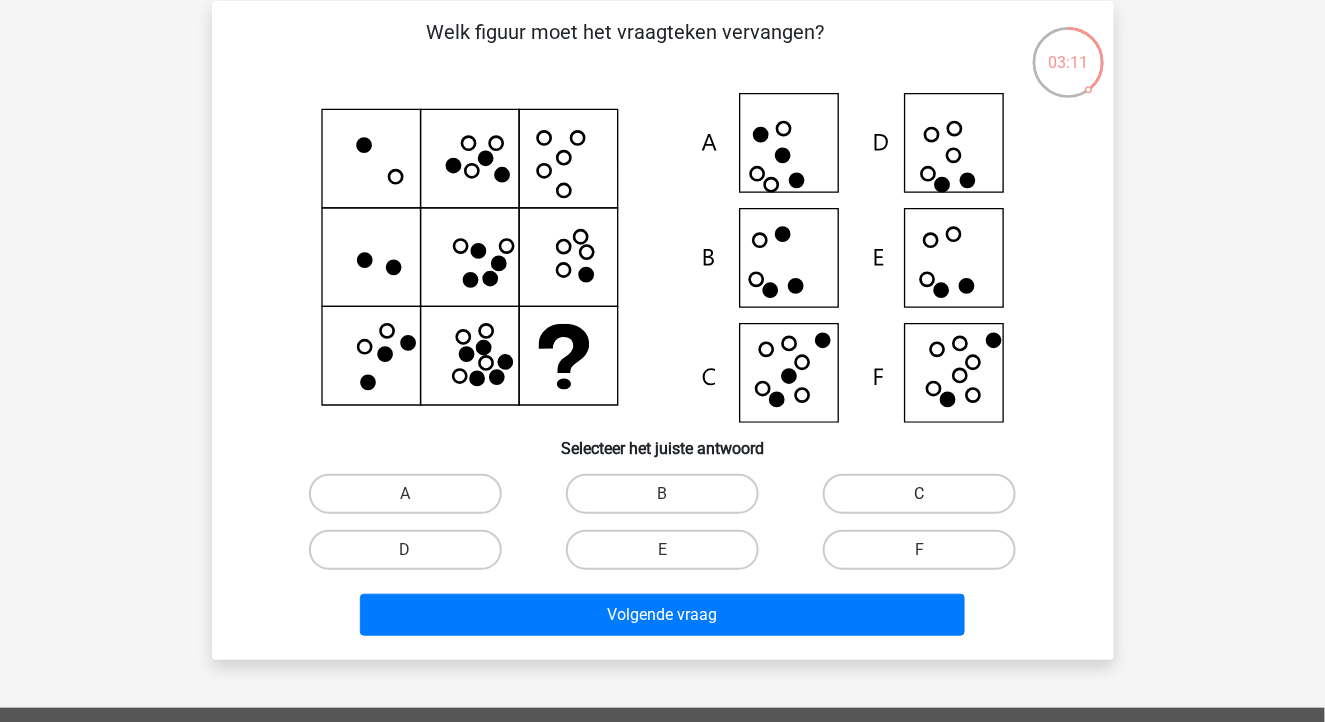click on "C" at bounding box center [919, 494] 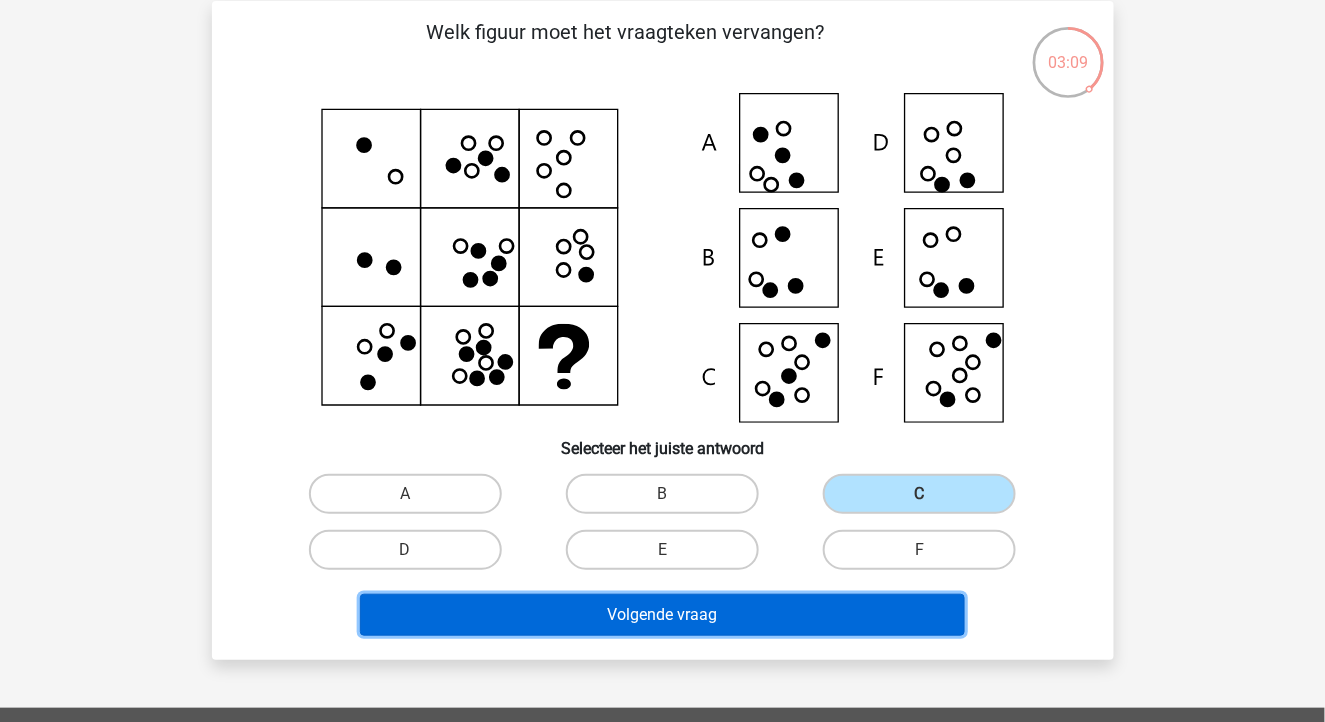 click on "Volgende vraag" at bounding box center [662, 615] 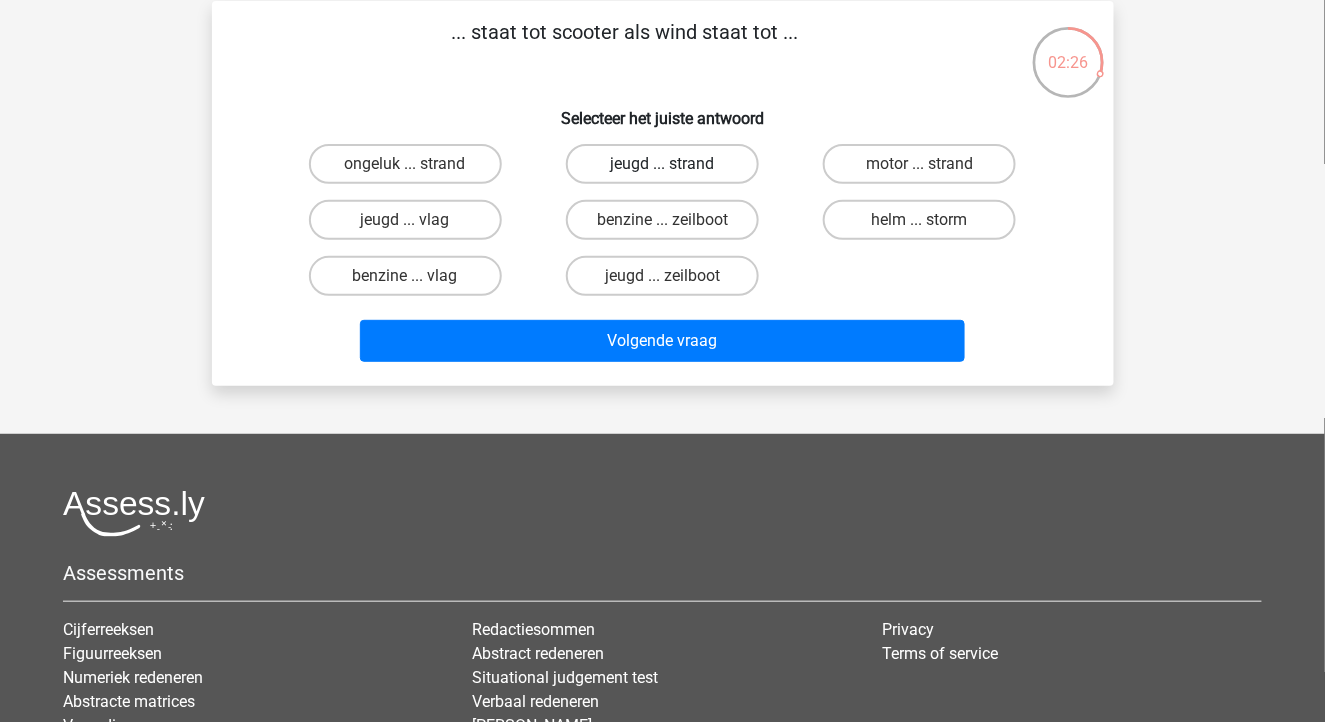 click on "jeugd ... strand" at bounding box center (662, 164) 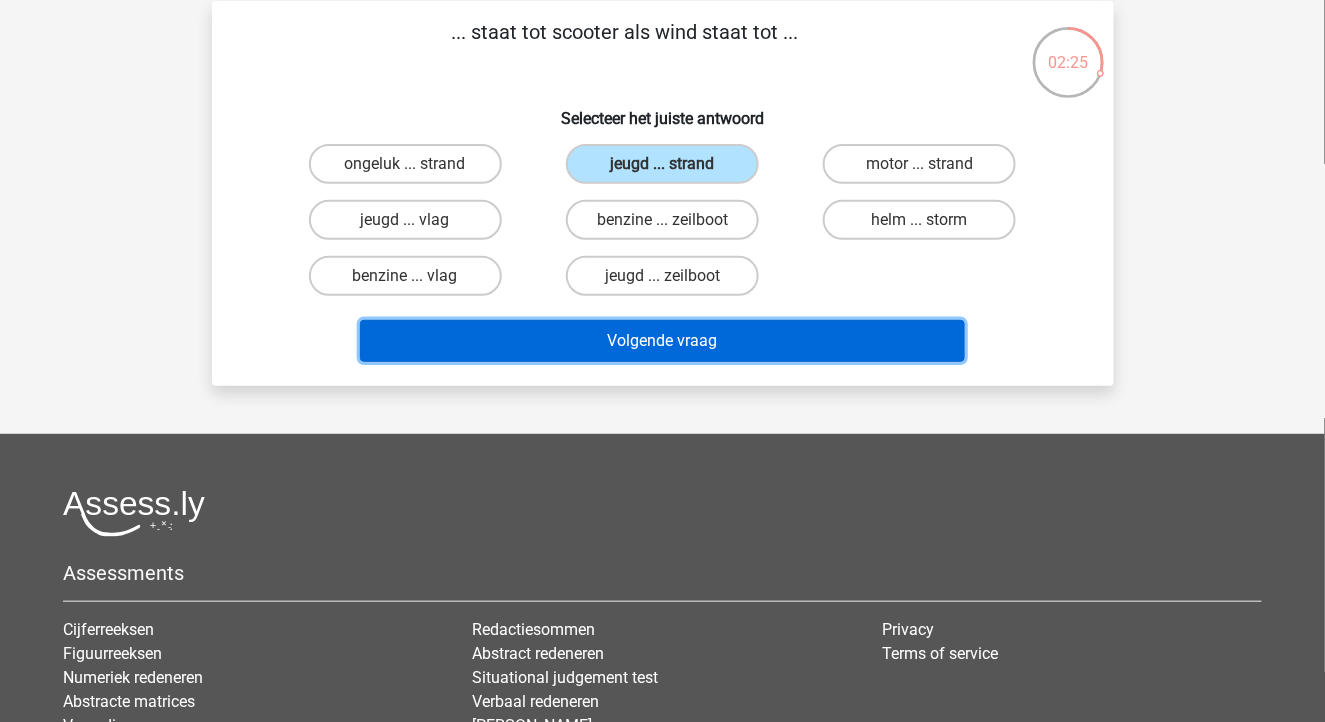 click on "Volgende vraag" at bounding box center [662, 341] 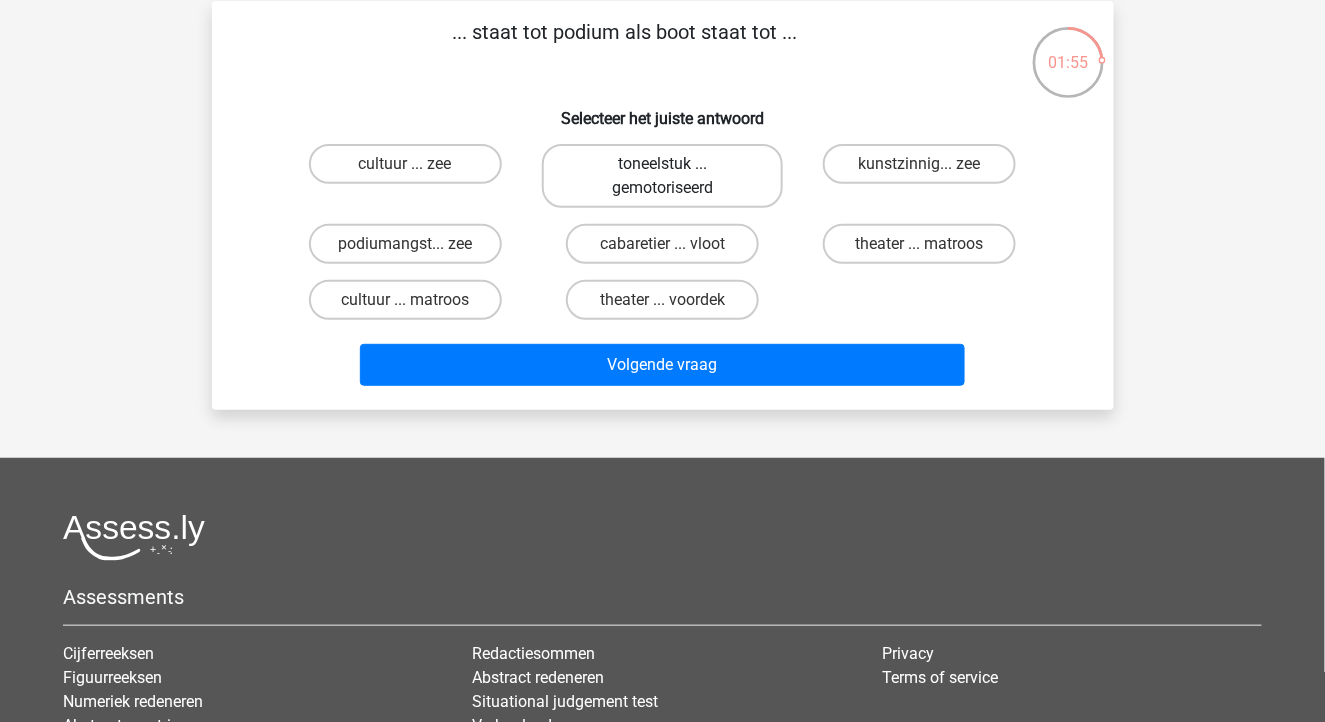 click on "toneelstuk ... gemotoriseerd" at bounding box center [662, 176] 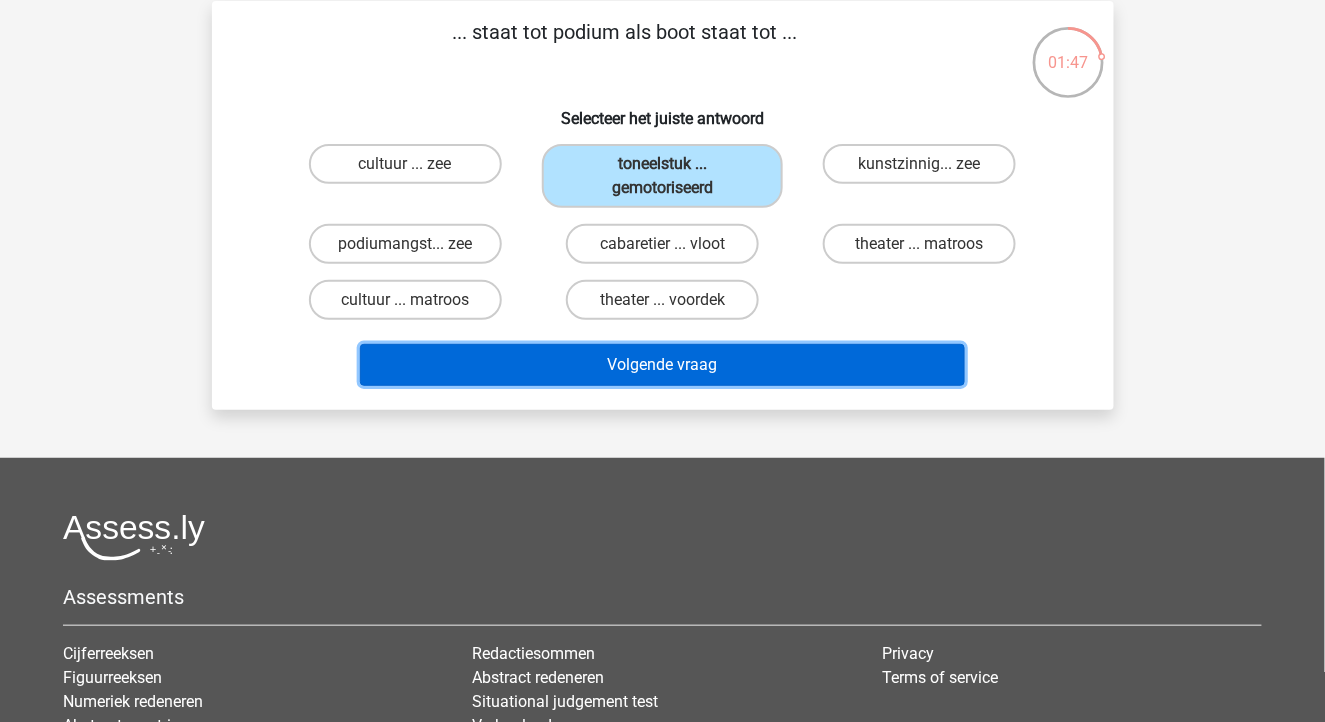 click on "Volgende vraag" at bounding box center [662, 365] 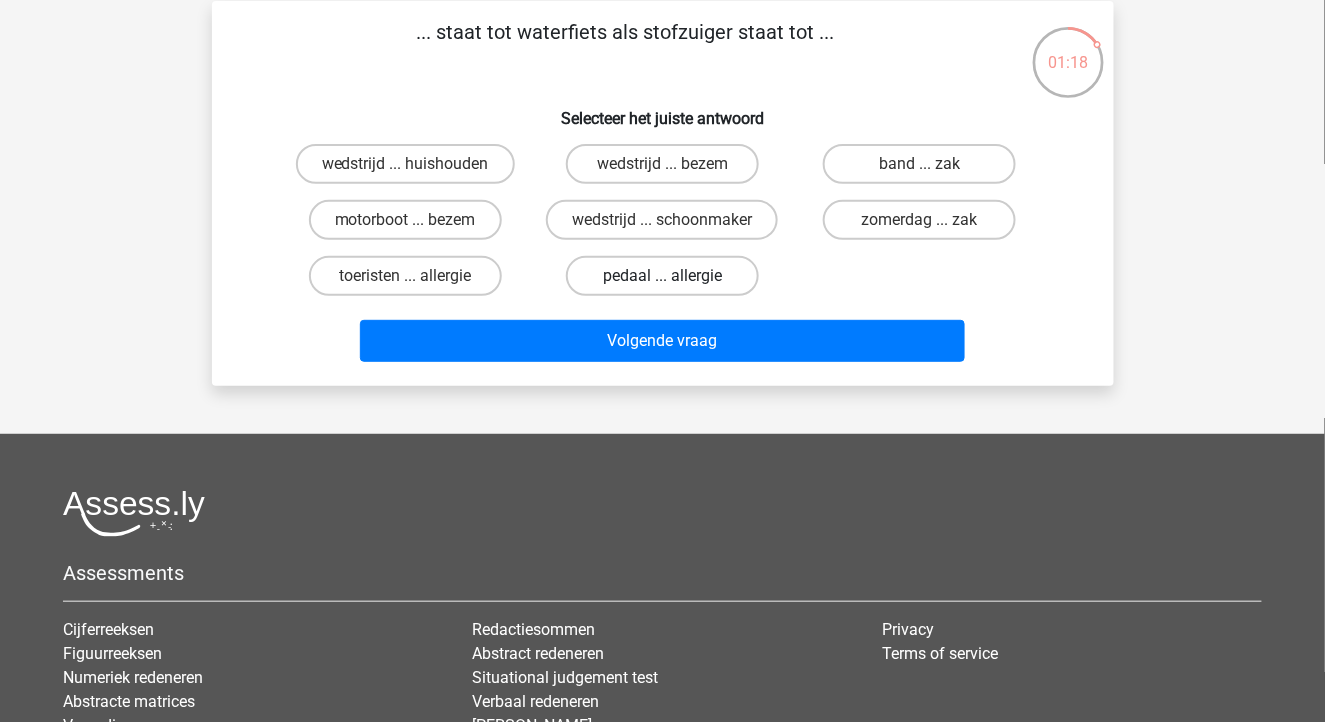 click on "pedaal ... allergie" at bounding box center [662, 276] 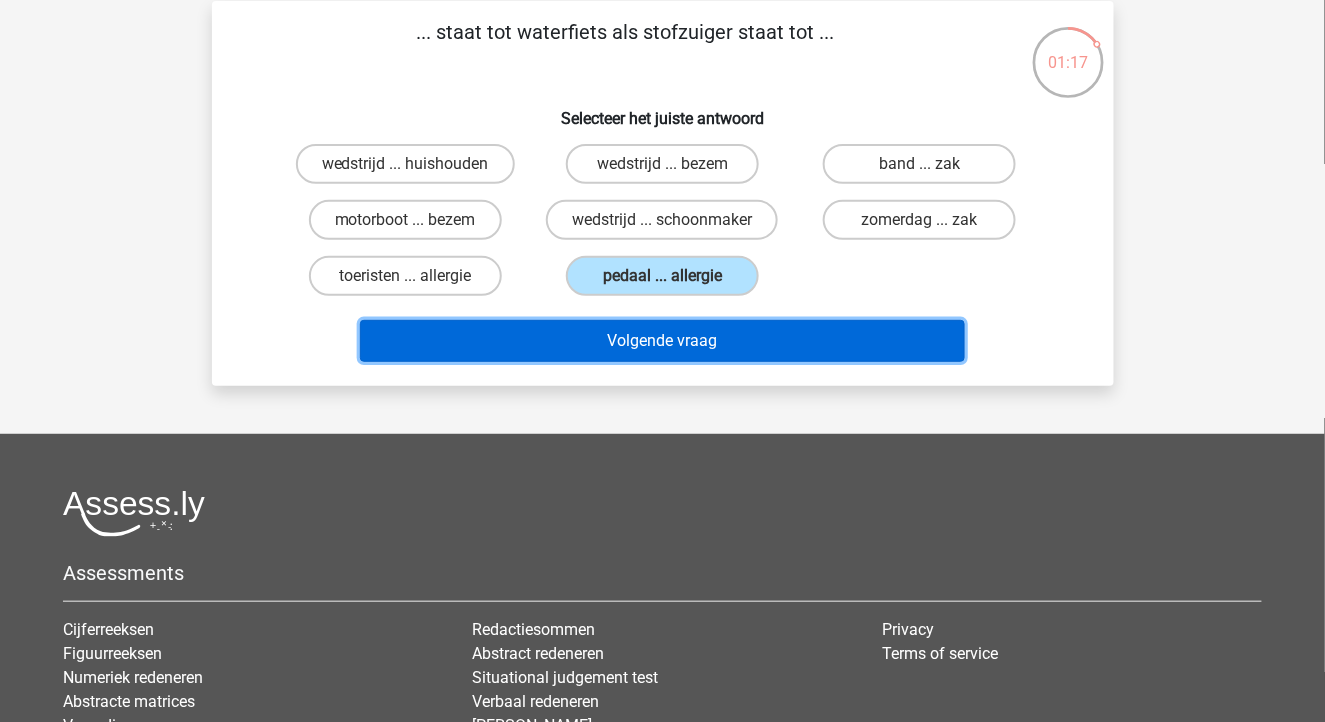 click on "Volgende vraag" at bounding box center [662, 341] 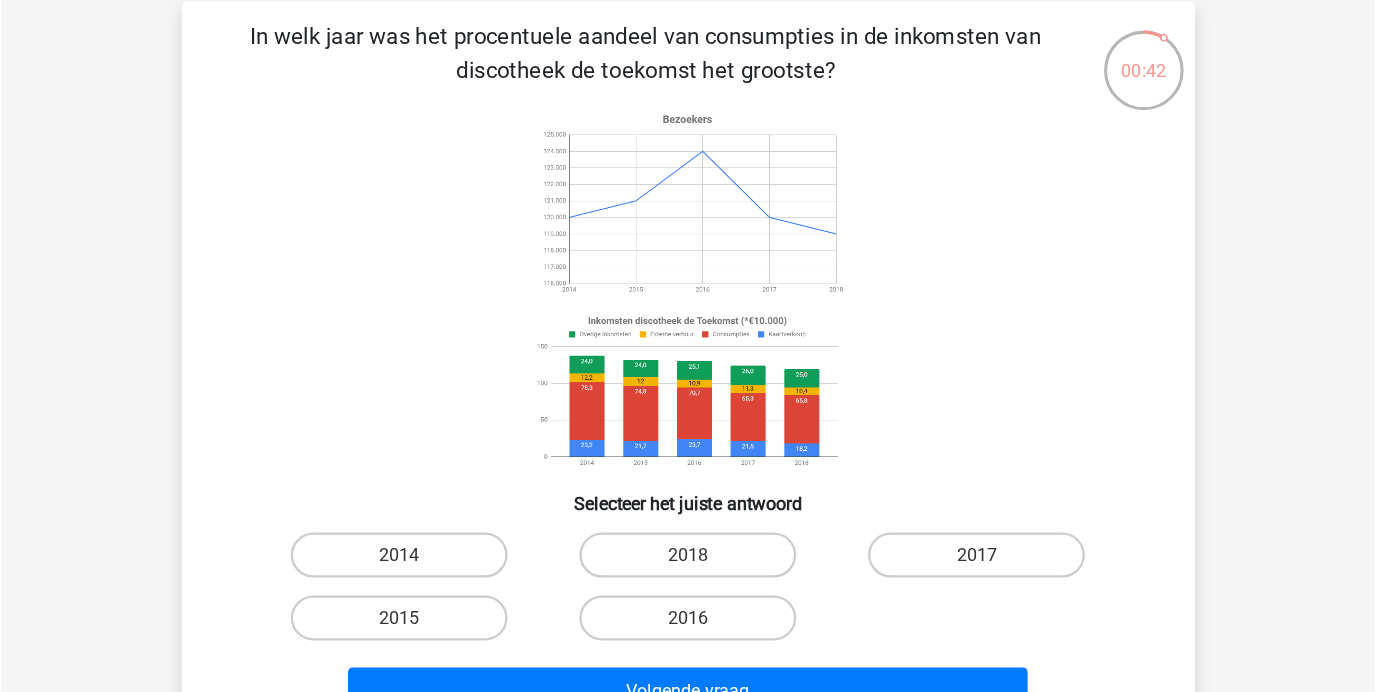 scroll, scrollTop: 92, scrollLeft: 0, axis: vertical 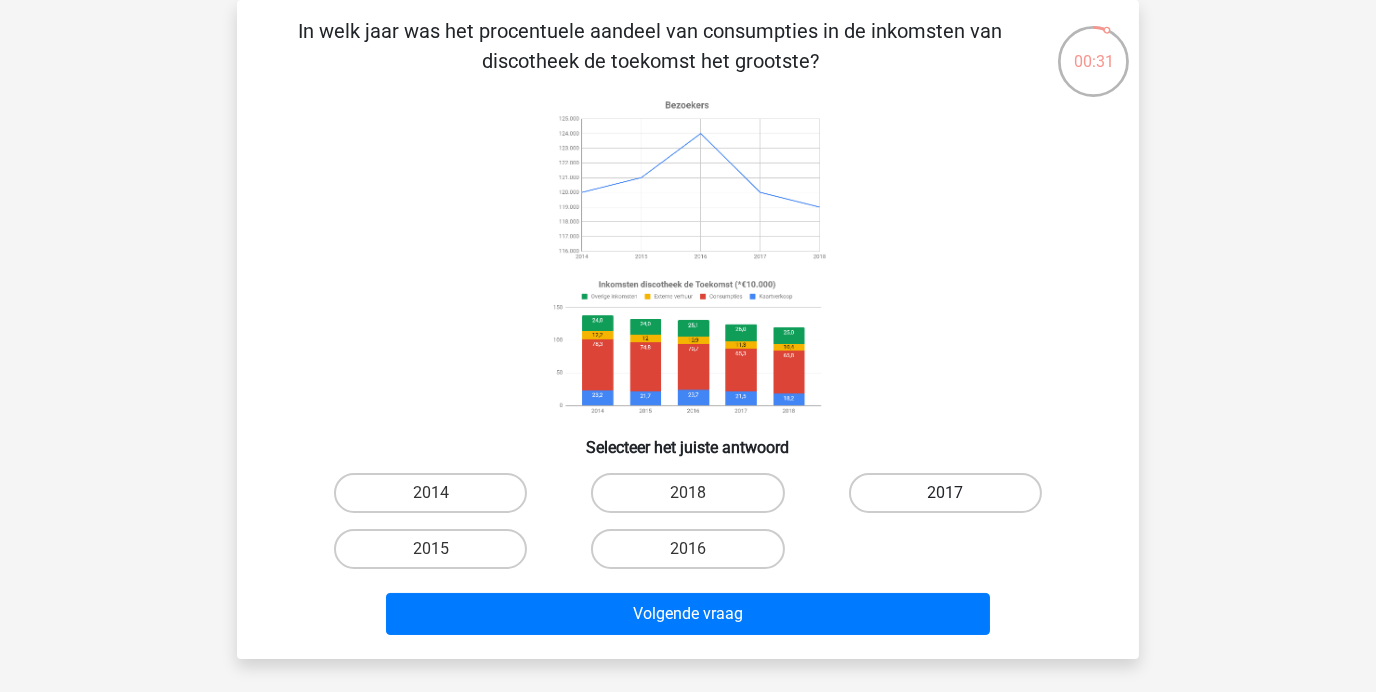 click on "2017" at bounding box center (945, 493) 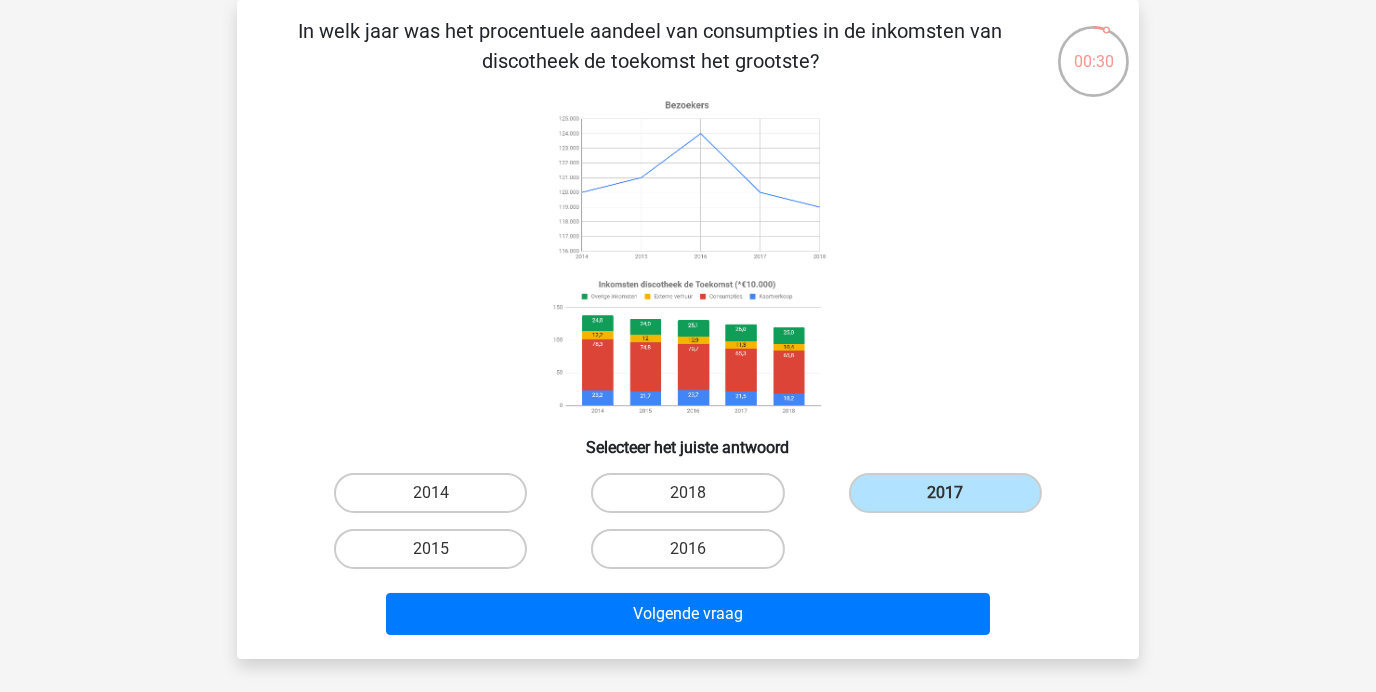 click on "2018" at bounding box center (694, 499) 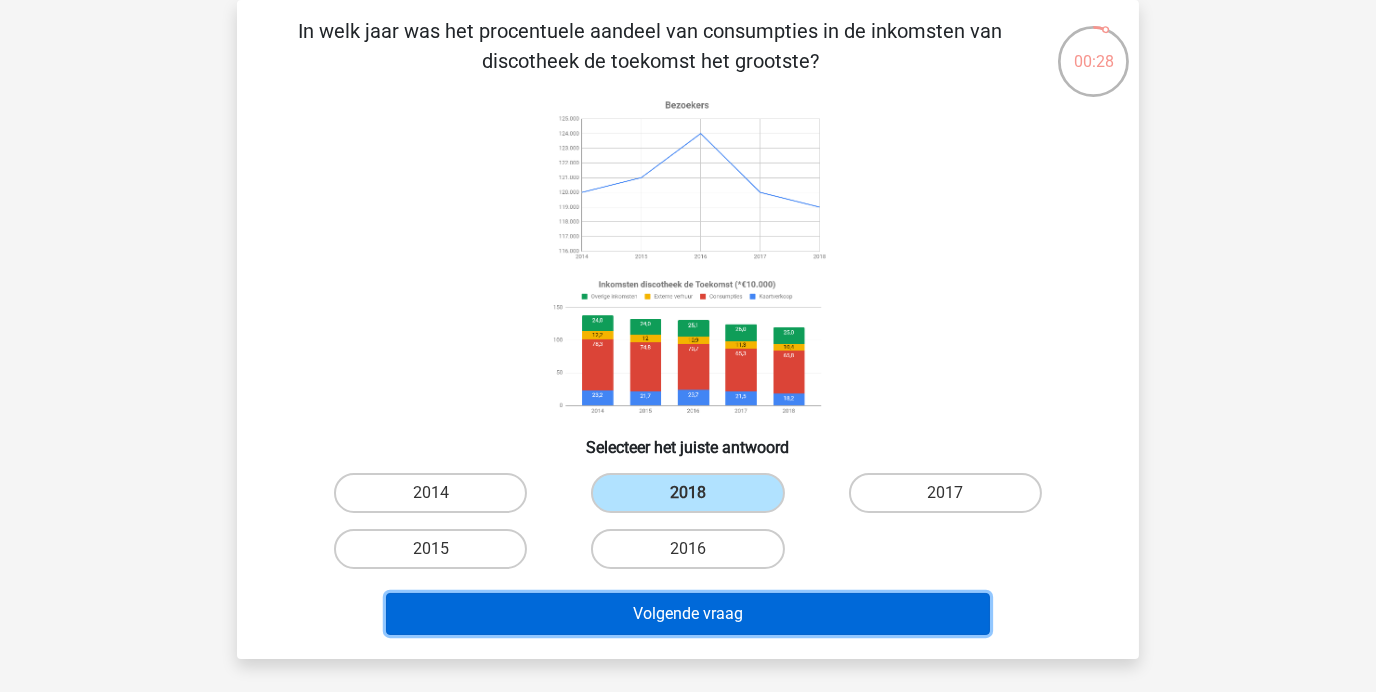 click on "Volgende vraag" at bounding box center [688, 614] 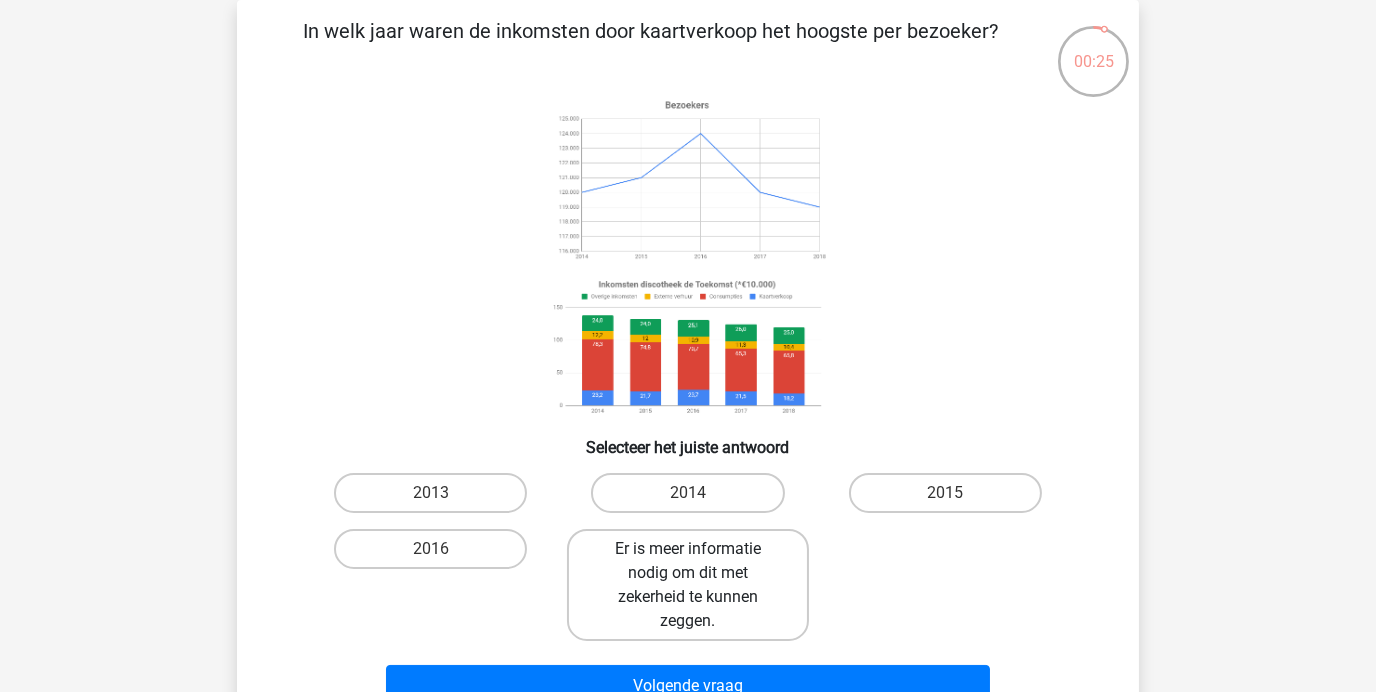 click on "Er is meer informatie nodig om dit met zekerheid te kunnen zeggen." at bounding box center (687, 585) 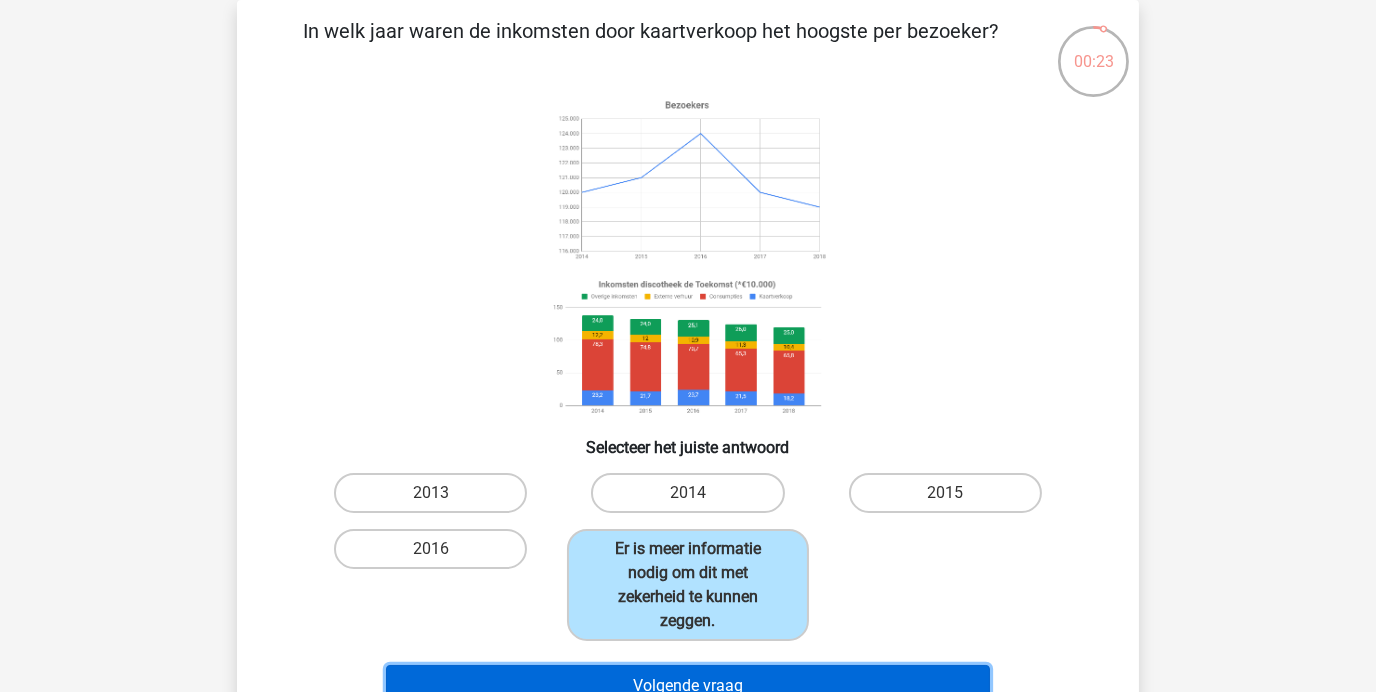 click on "Volgende vraag" at bounding box center (688, 686) 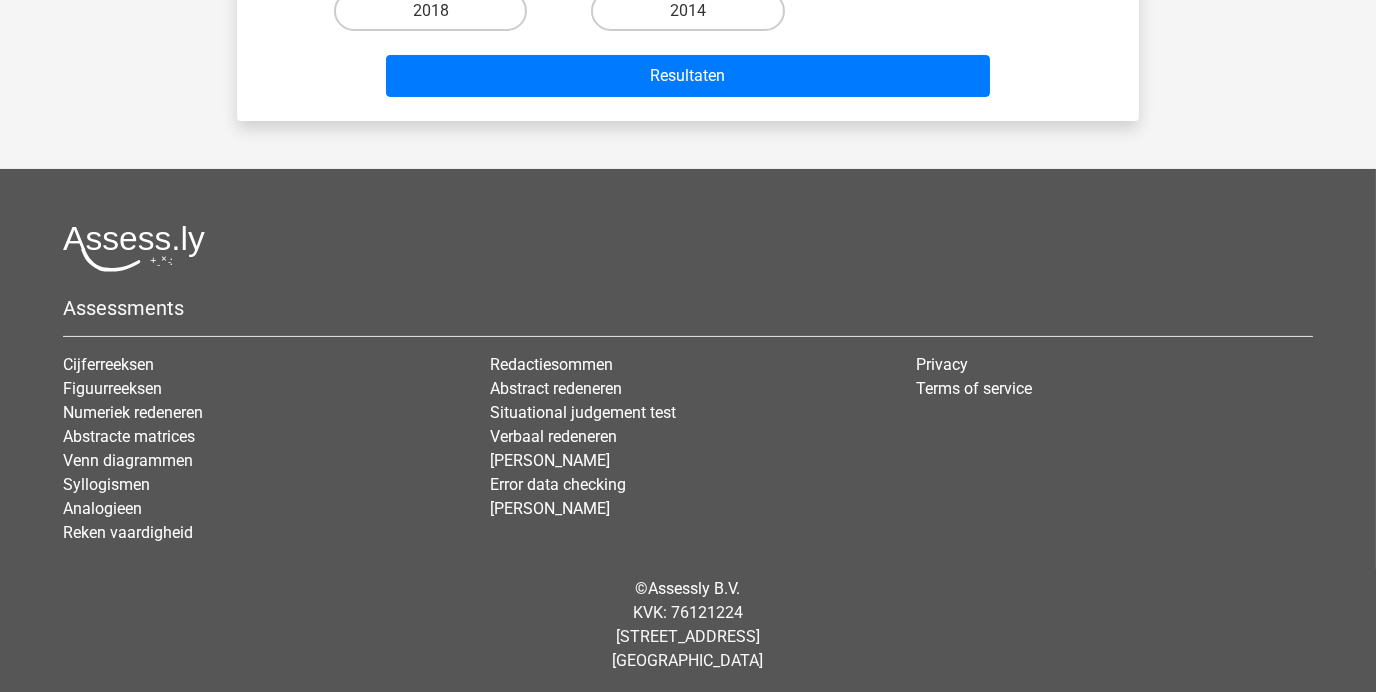scroll, scrollTop: 0, scrollLeft: 0, axis: both 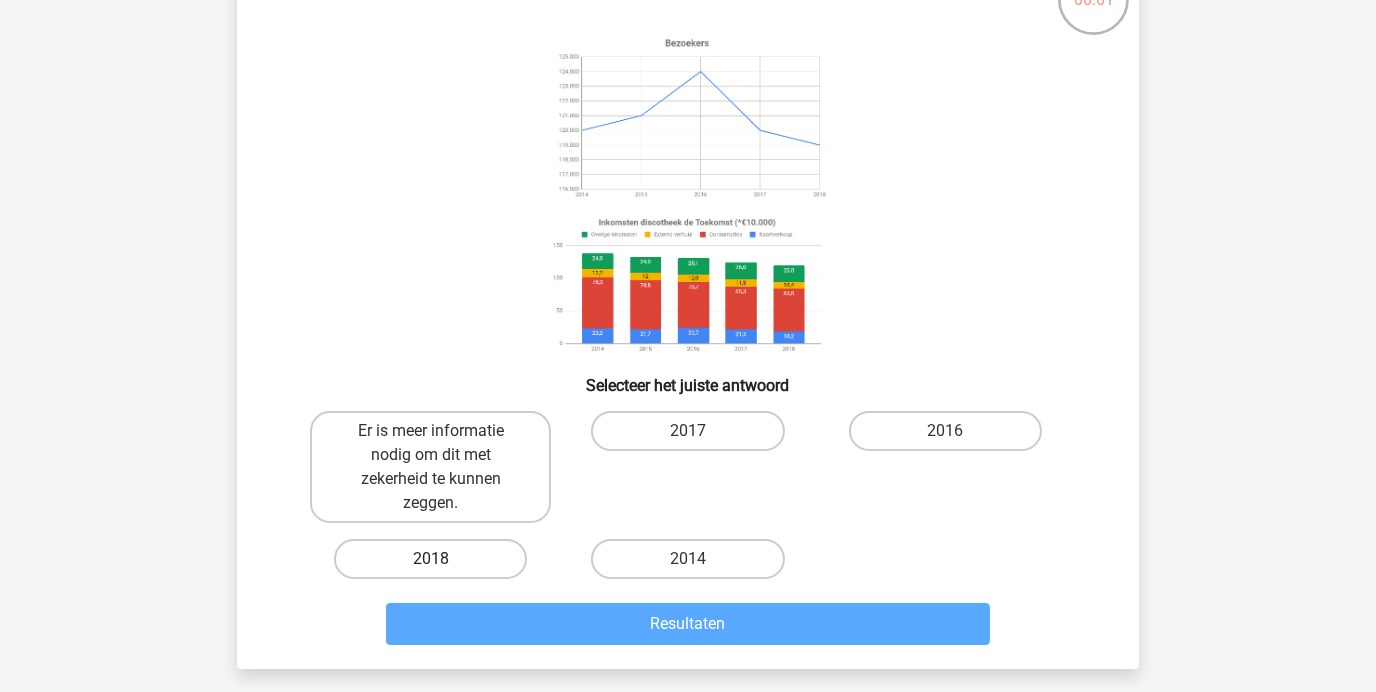 click on "2018" at bounding box center [430, 559] 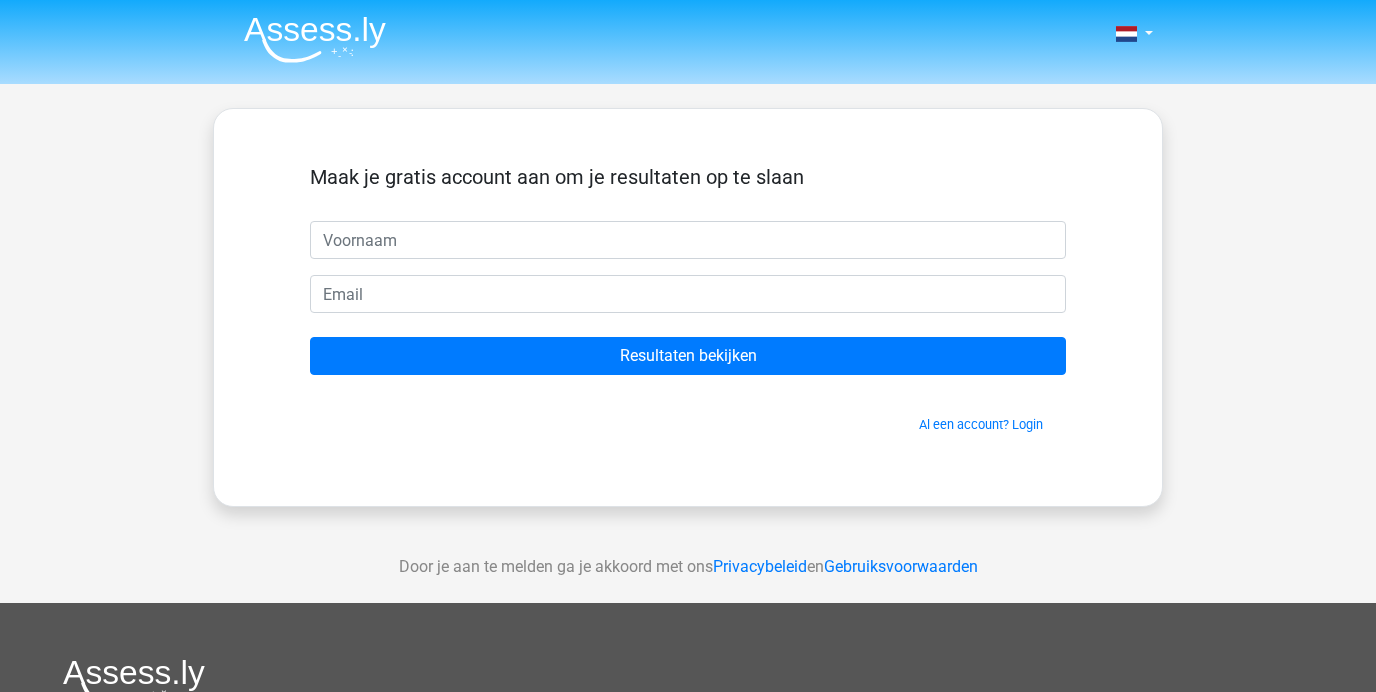 scroll, scrollTop: 0, scrollLeft: 0, axis: both 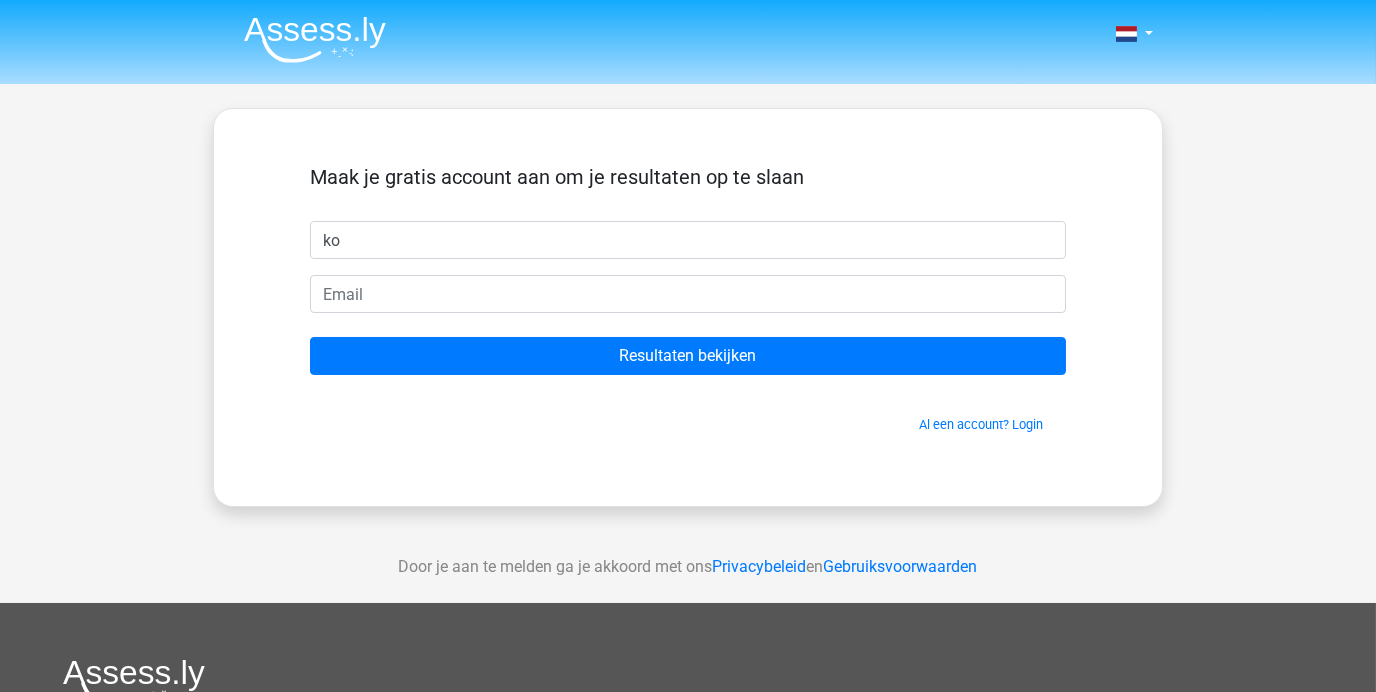 type on "k" 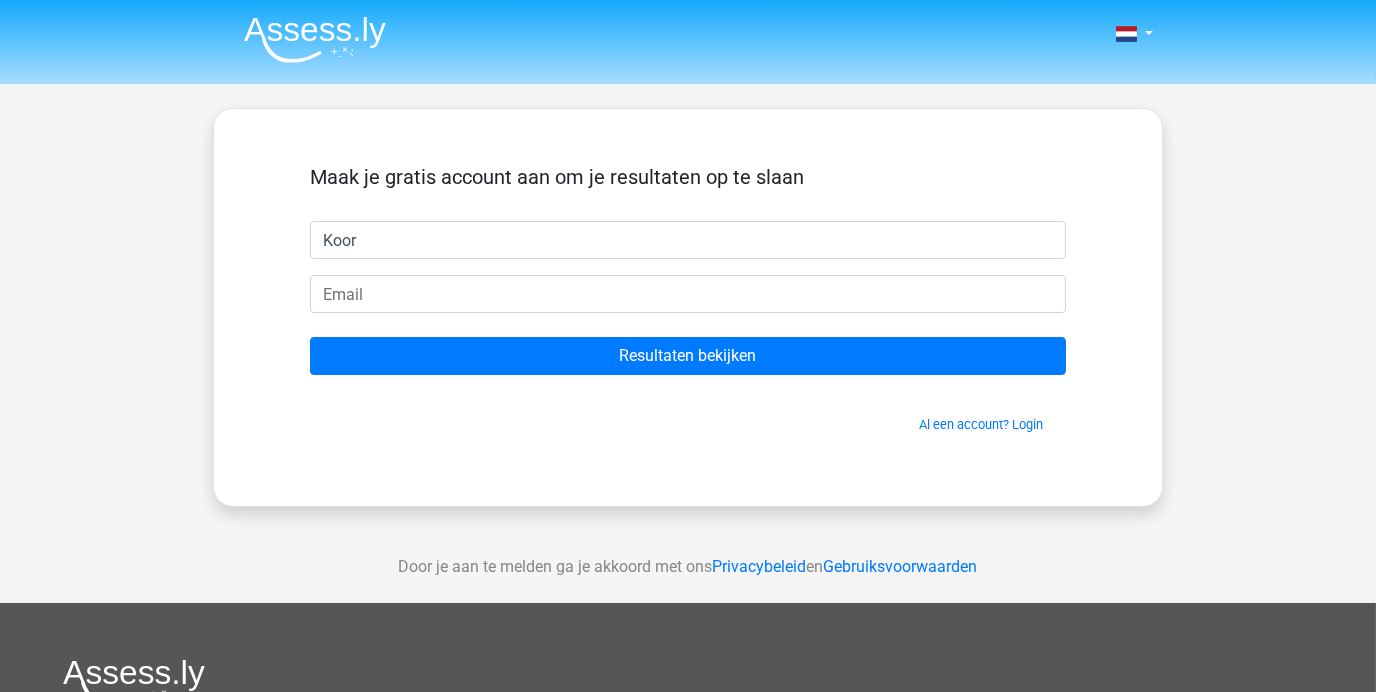 type on "Koor" 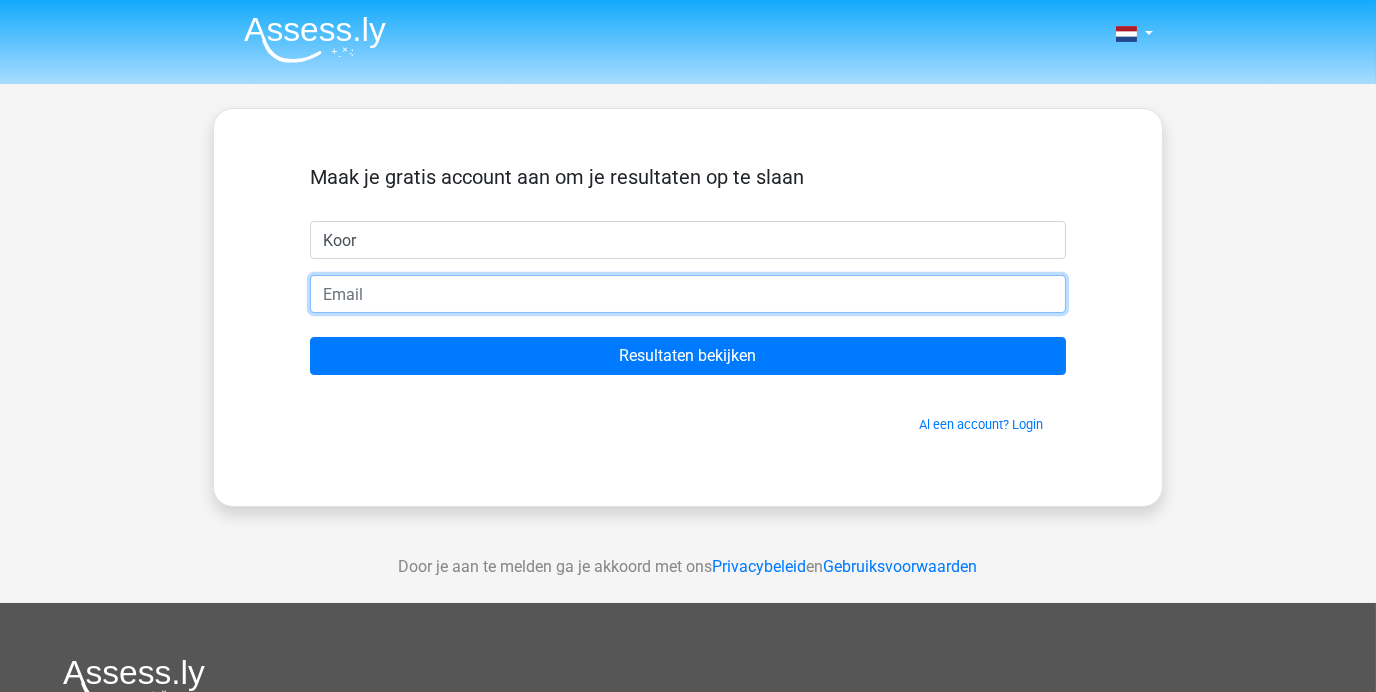 click at bounding box center (688, 294) 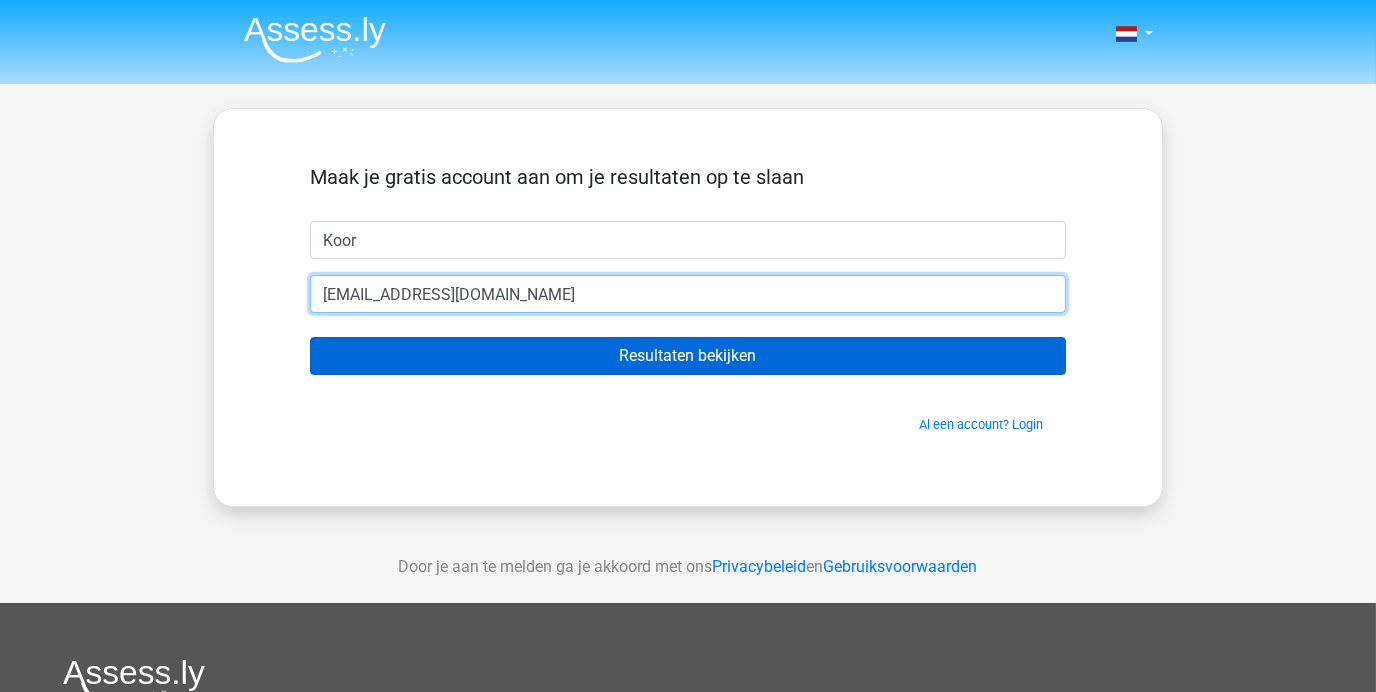 type on "[EMAIL_ADDRESS][DOMAIN_NAME]" 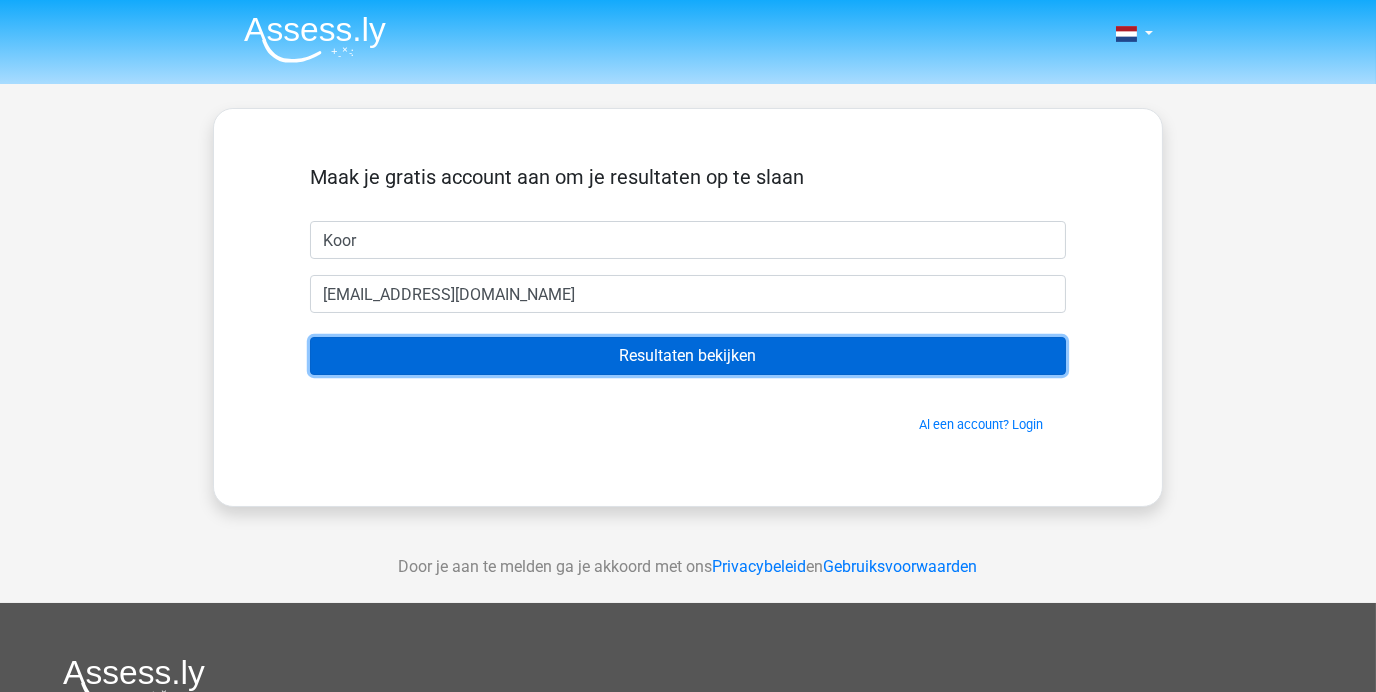 click on "Resultaten bekijken" at bounding box center [688, 356] 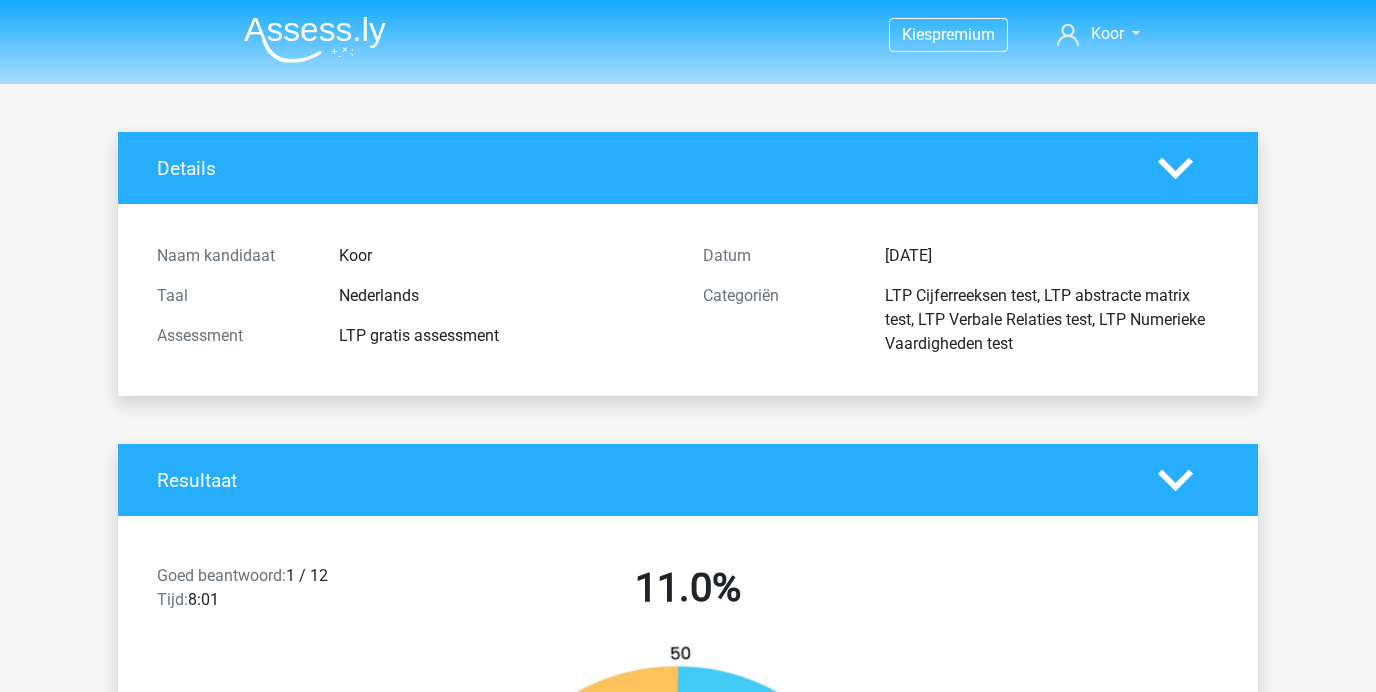 scroll, scrollTop: 0, scrollLeft: 0, axis: both 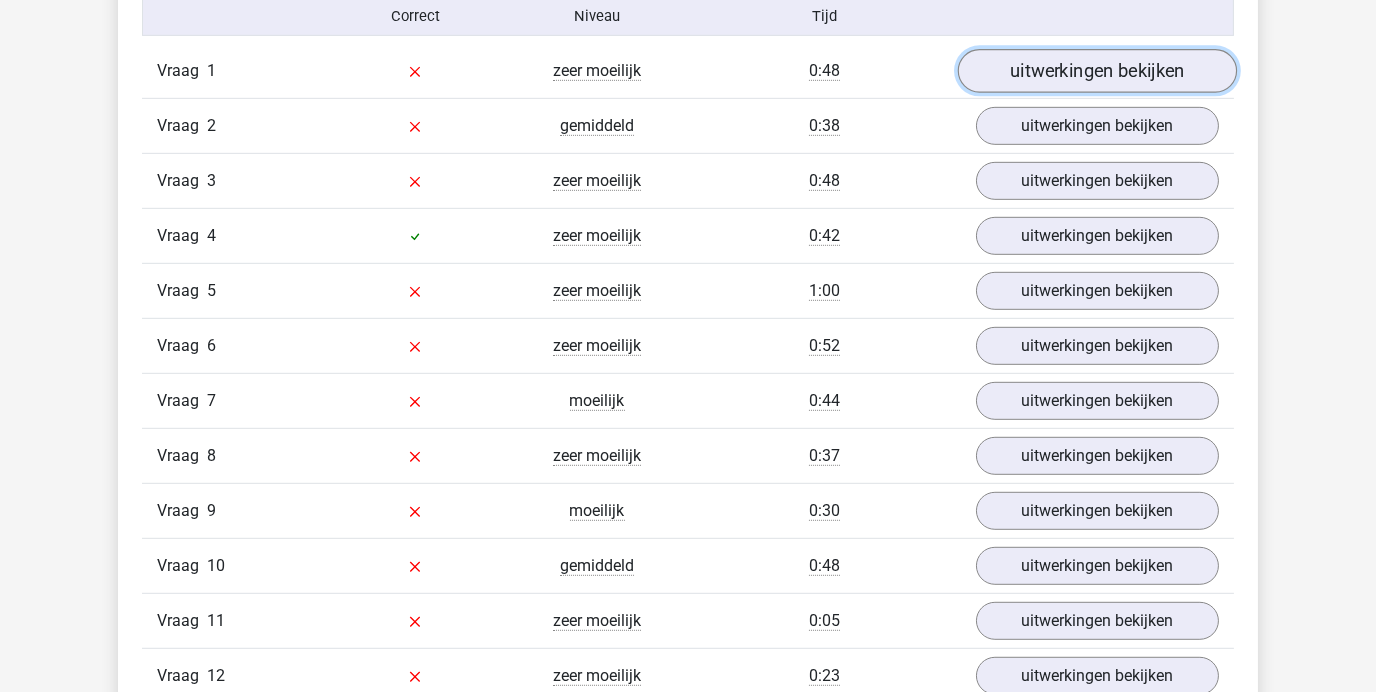 click on "uitwerkingen bekijken" at bounding box center [1097, 71] 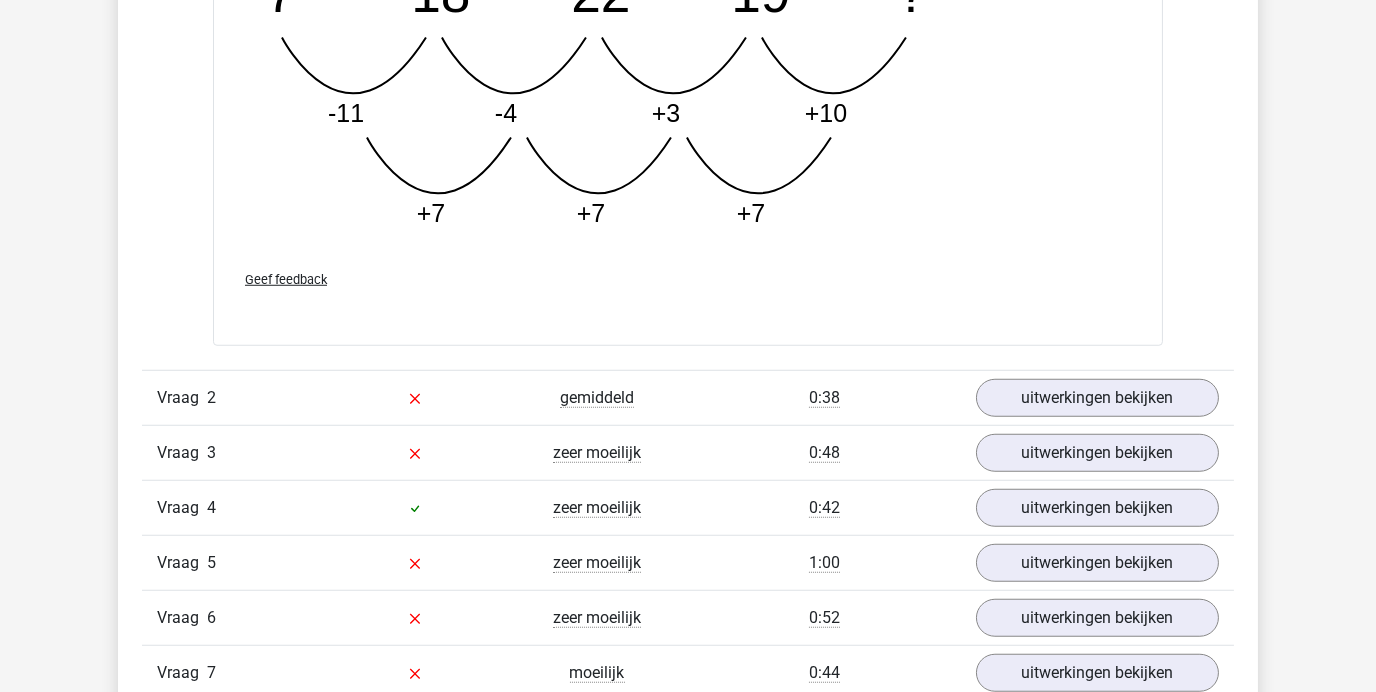 scroll, scrollTop: 2244, scrollLeft: 0, axis: vertical 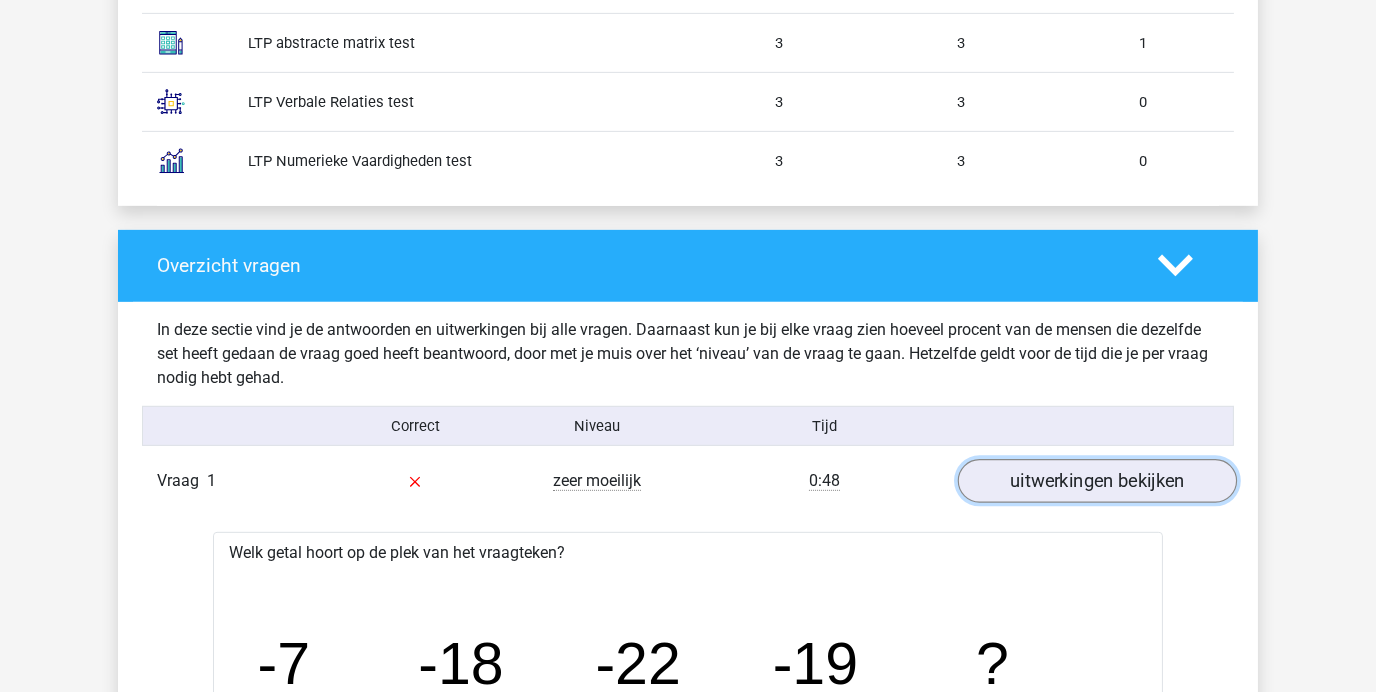 click on "uitwerkingen bekijken" at bounding box center (1097, 481) 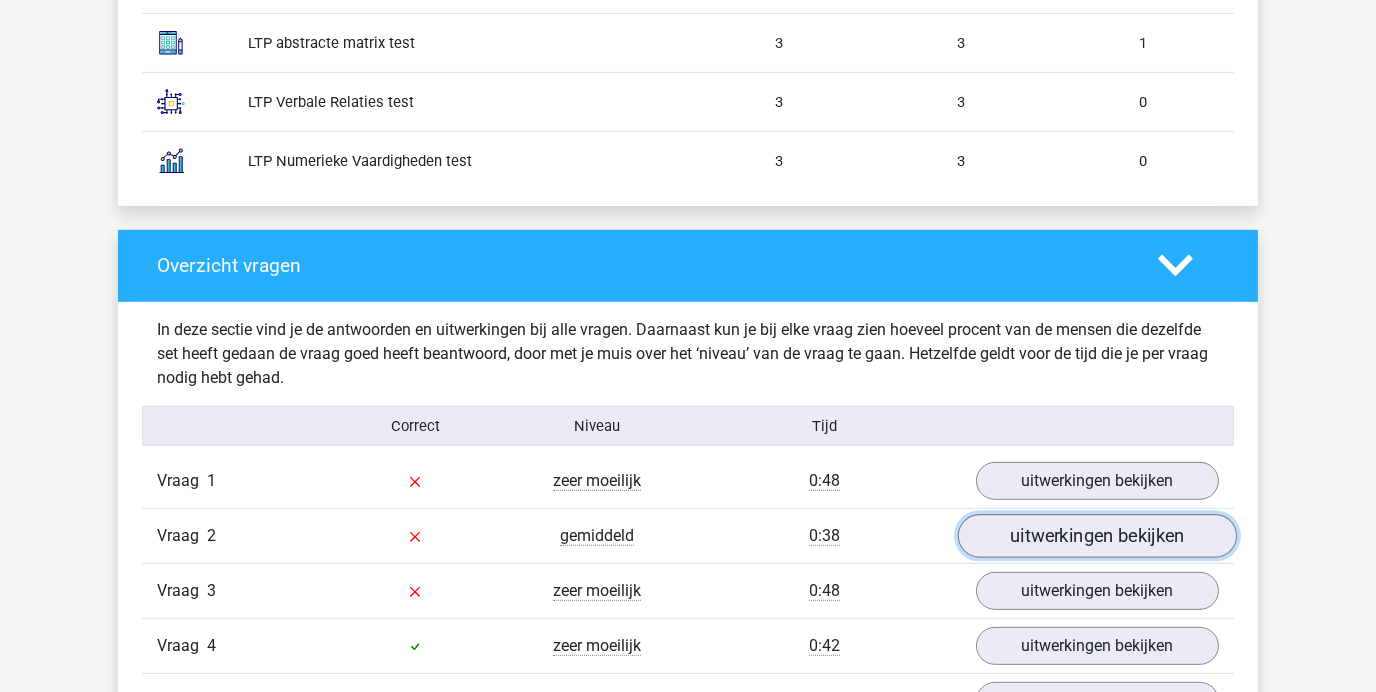 click on "uitwerkingen bekijken" at bounding box center (1097, 536) 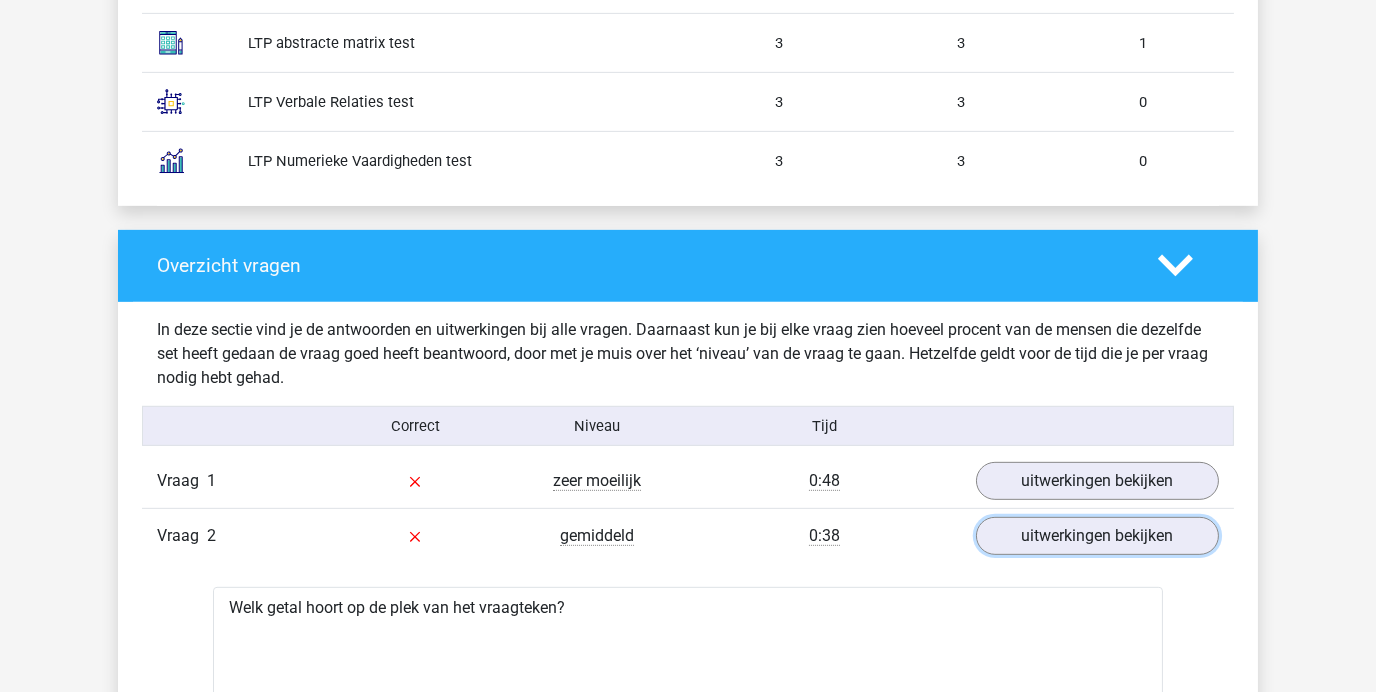 scroll, scrollTop: 2584, scrollLeft: 0, axis: vertical 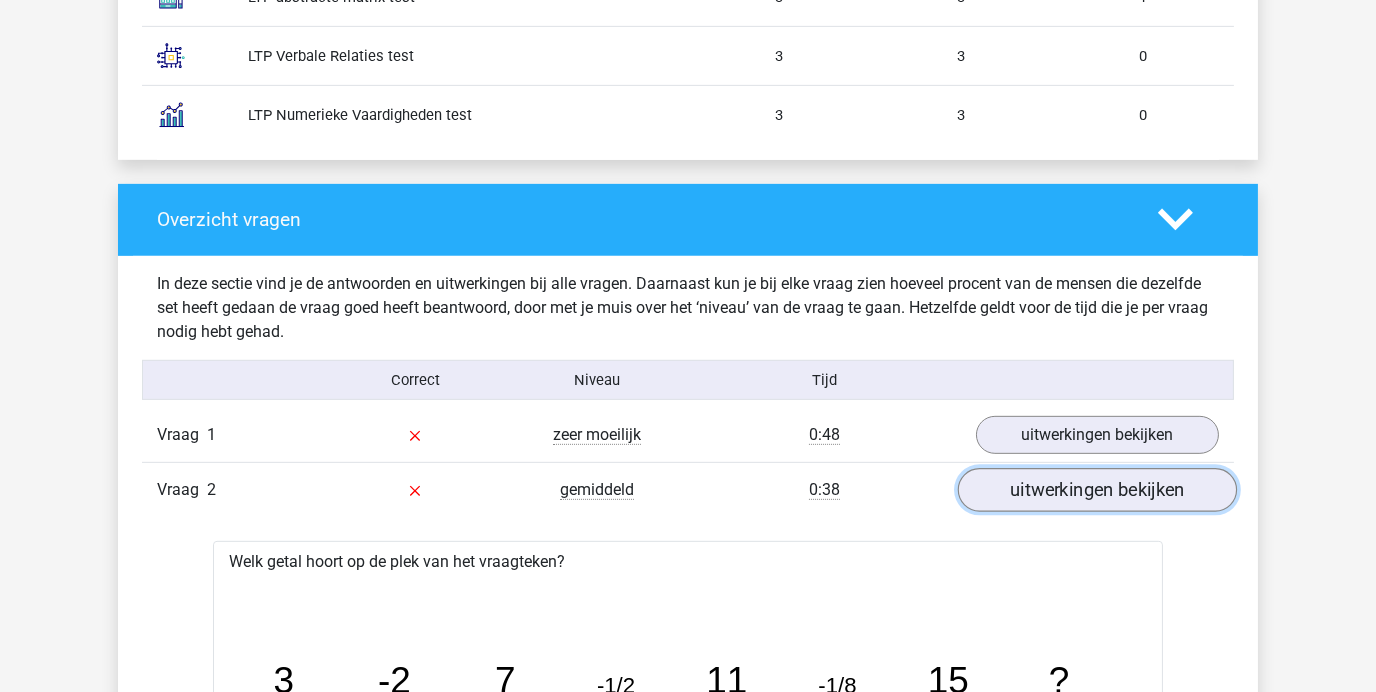 click on "uitwerkingen bekijken" at bounding box center (1097, 490) 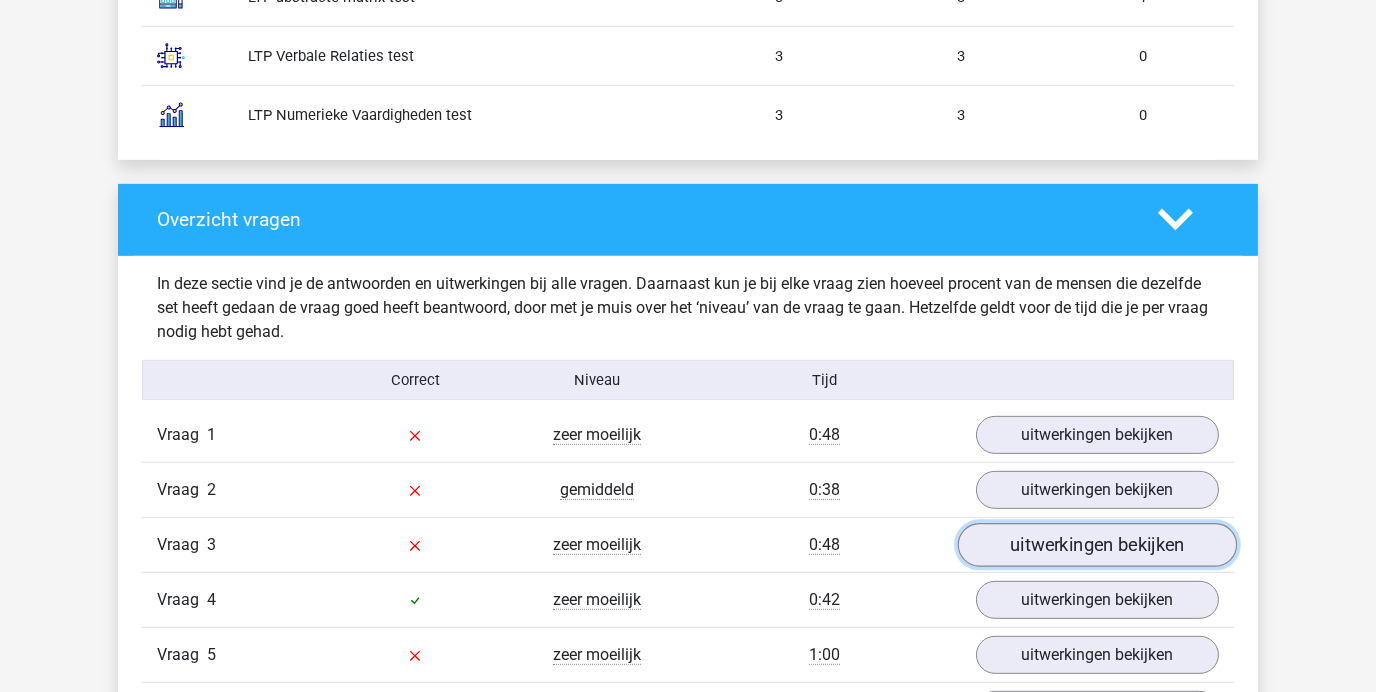click on "uitwerkingen bekijken" at bounding box center (1097, 545) 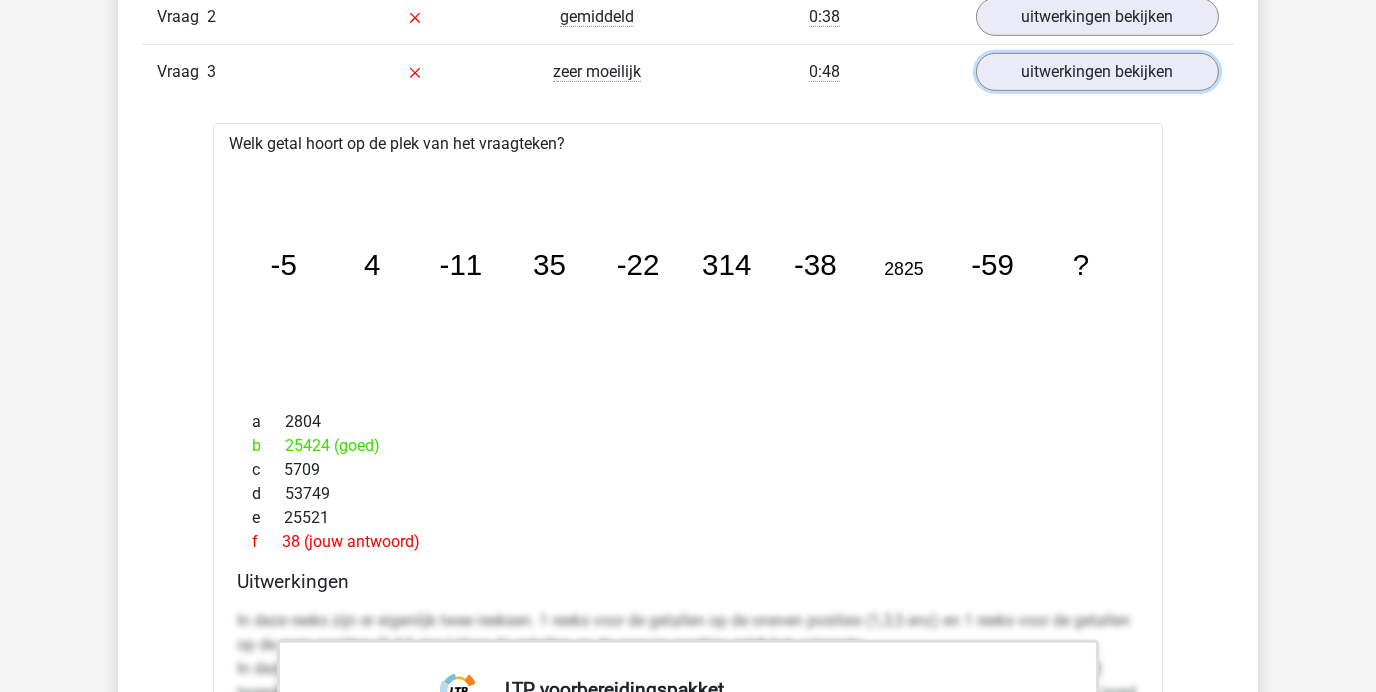 scroll, scrollTop: 2396, scrollLeft: 0, axis: vertical 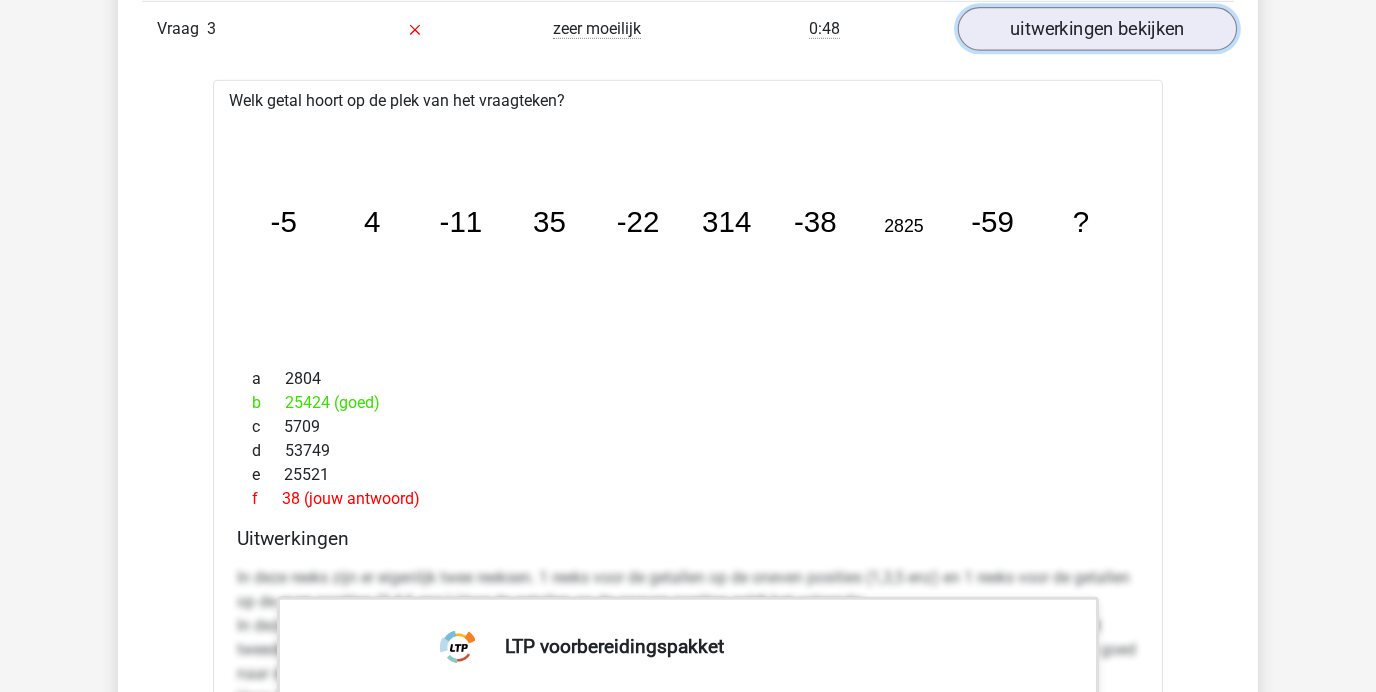 click on "uitwerkingen bekijken" at bounding box center (1097, 29) 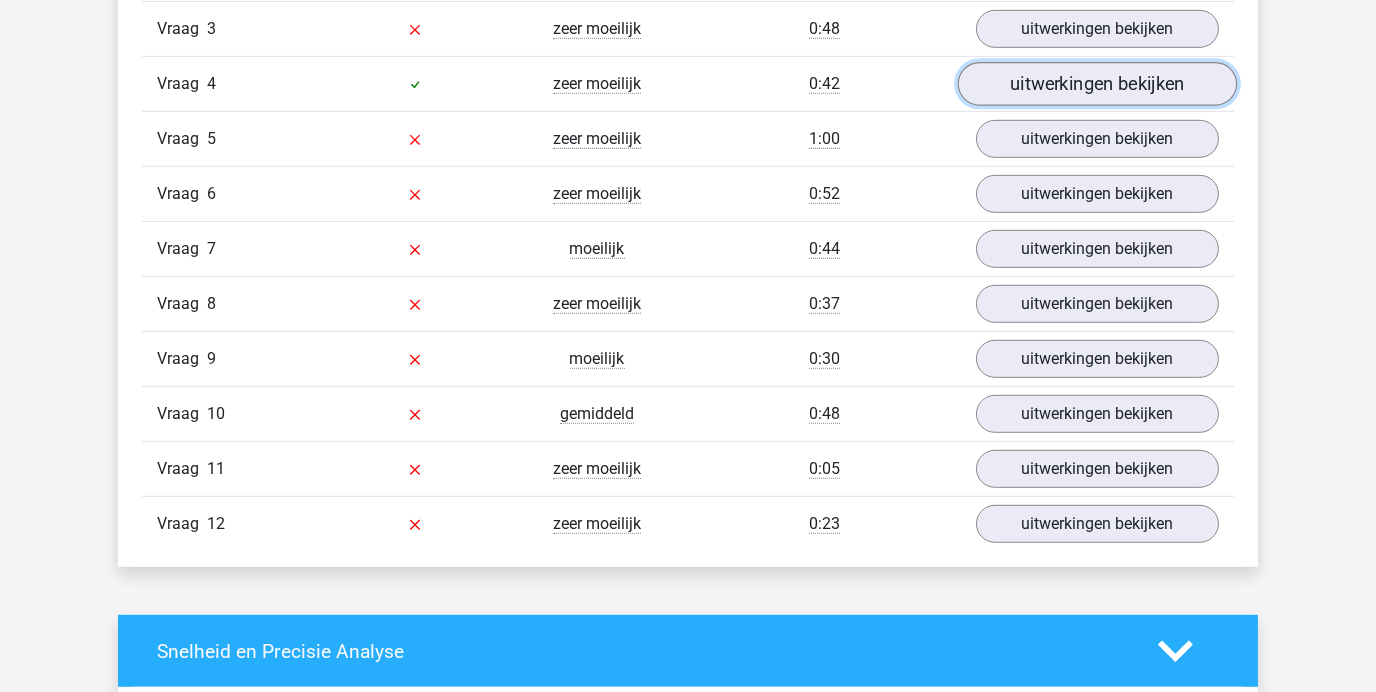 click on "uitwerkingen bekijken" at bounding box center (1097, 84) 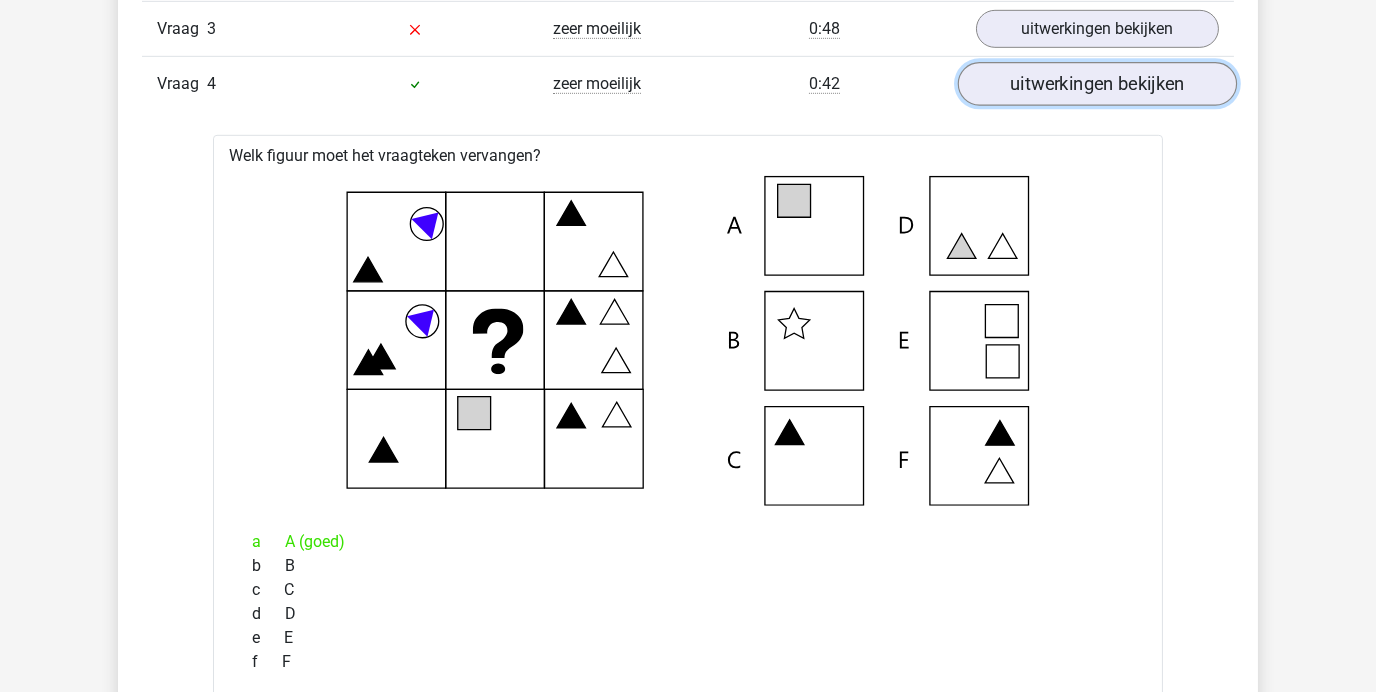 click on "uitwerkingen bekijken" at bounding box center [1097, 84] 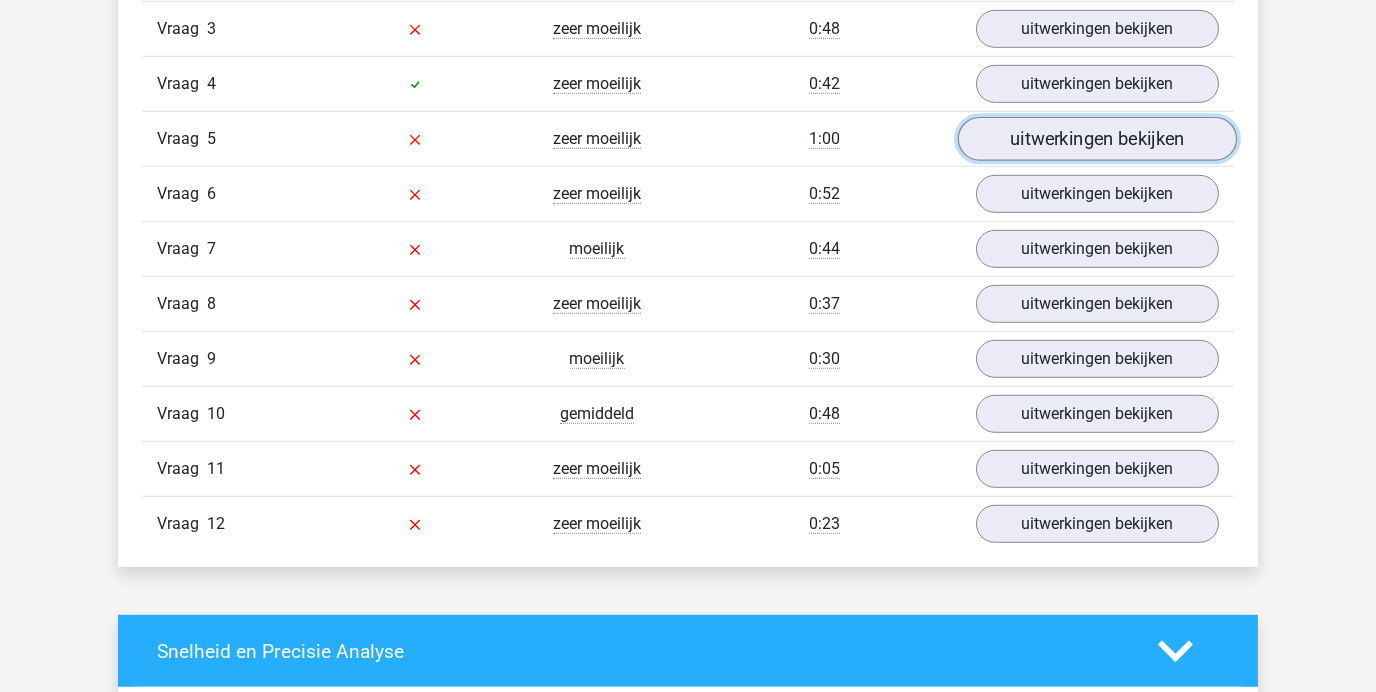 click on "uitwerkingen bekijken" at bounding box center (1097, 139) 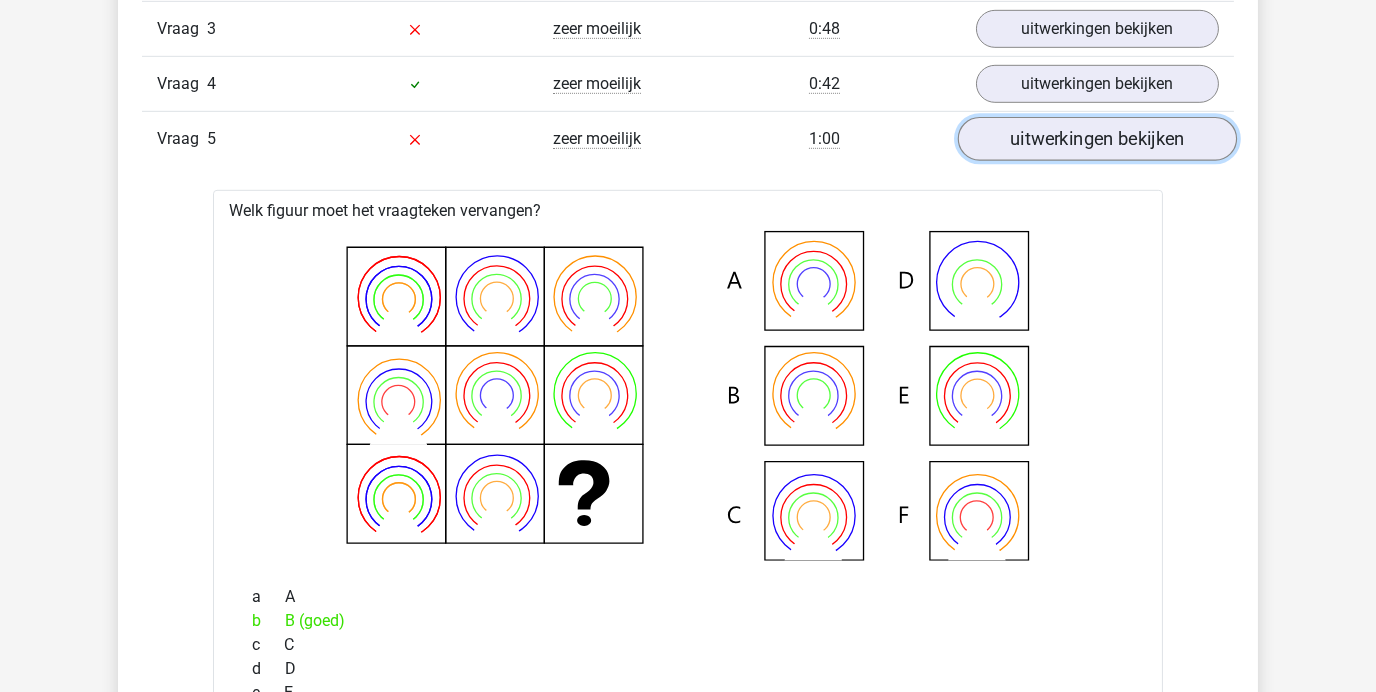 click on "uitwerkingen bekijken" at bounding box center [1097, 139] 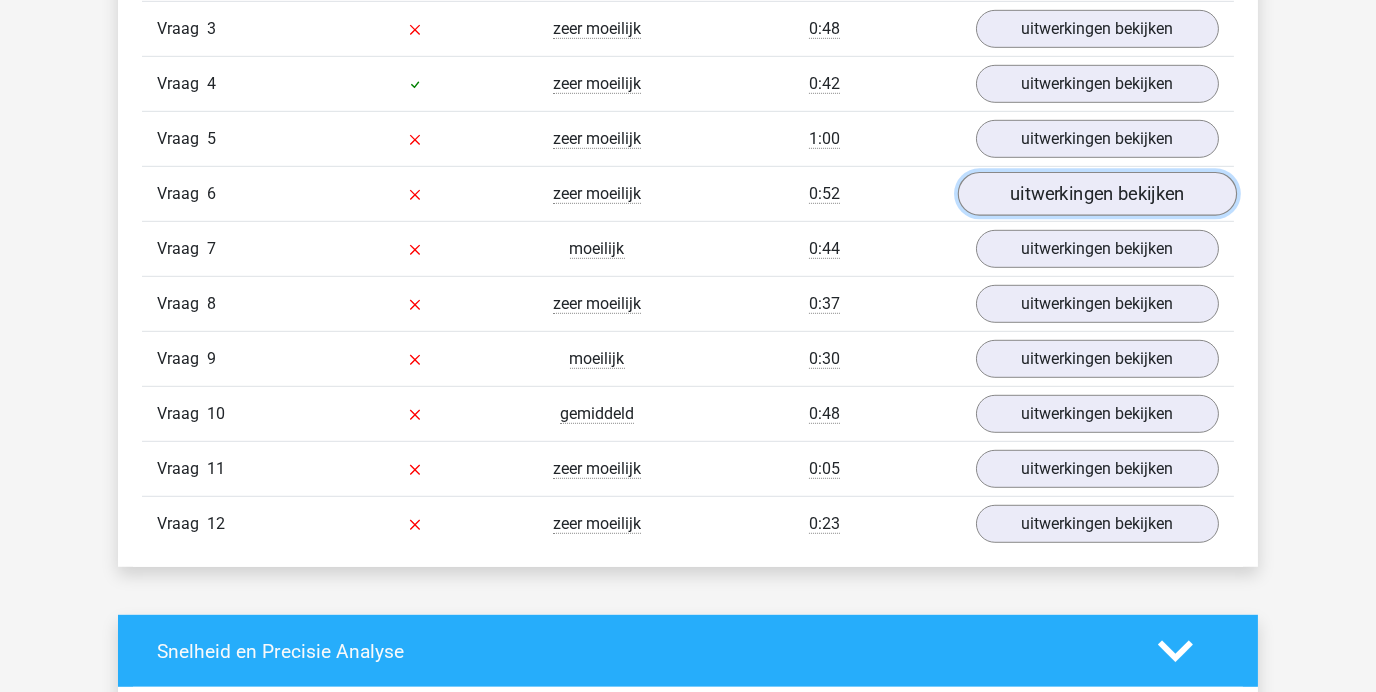 click on "uitwerkingen bekijken" at bounding box center (1097, 194) 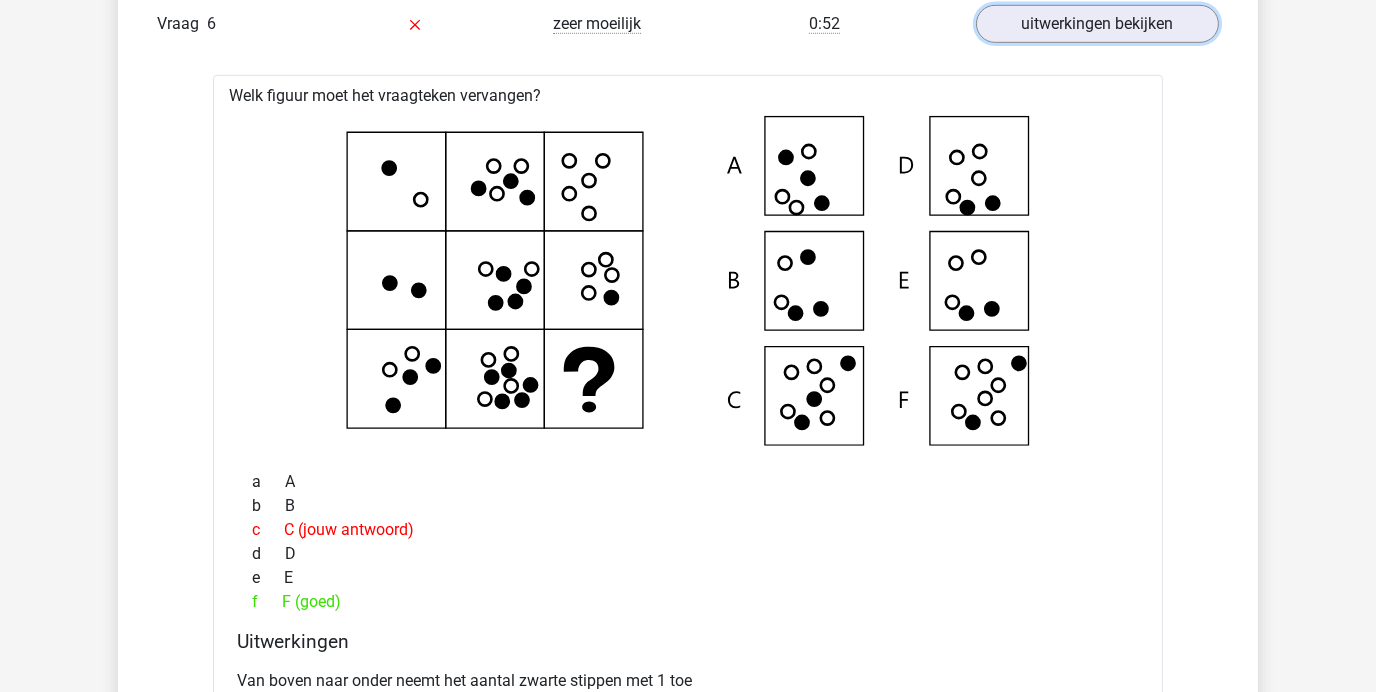scroll, scrollTop: 2396, scrollLeft: 0, axis: vertical 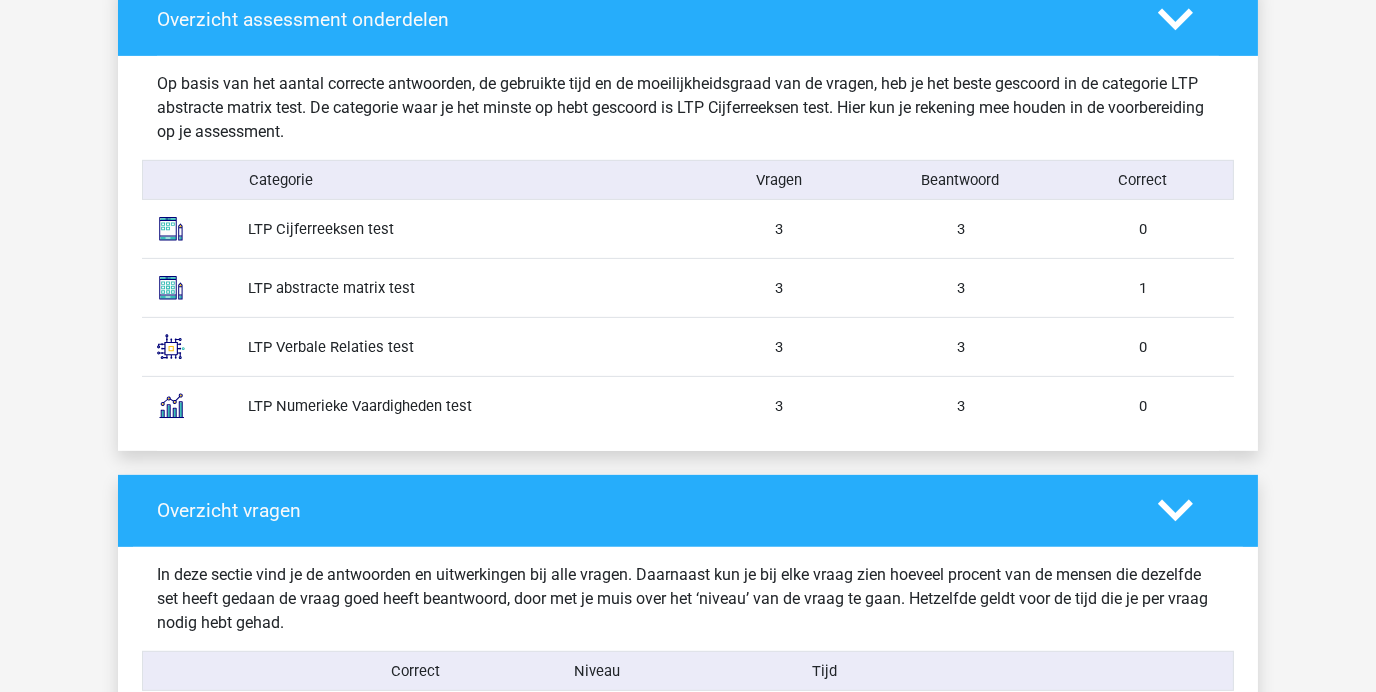 drag, startPoint x: 1355, startPoint y: 282, endPoint x: 1348, endPoint y: 212, distance: 70.34913 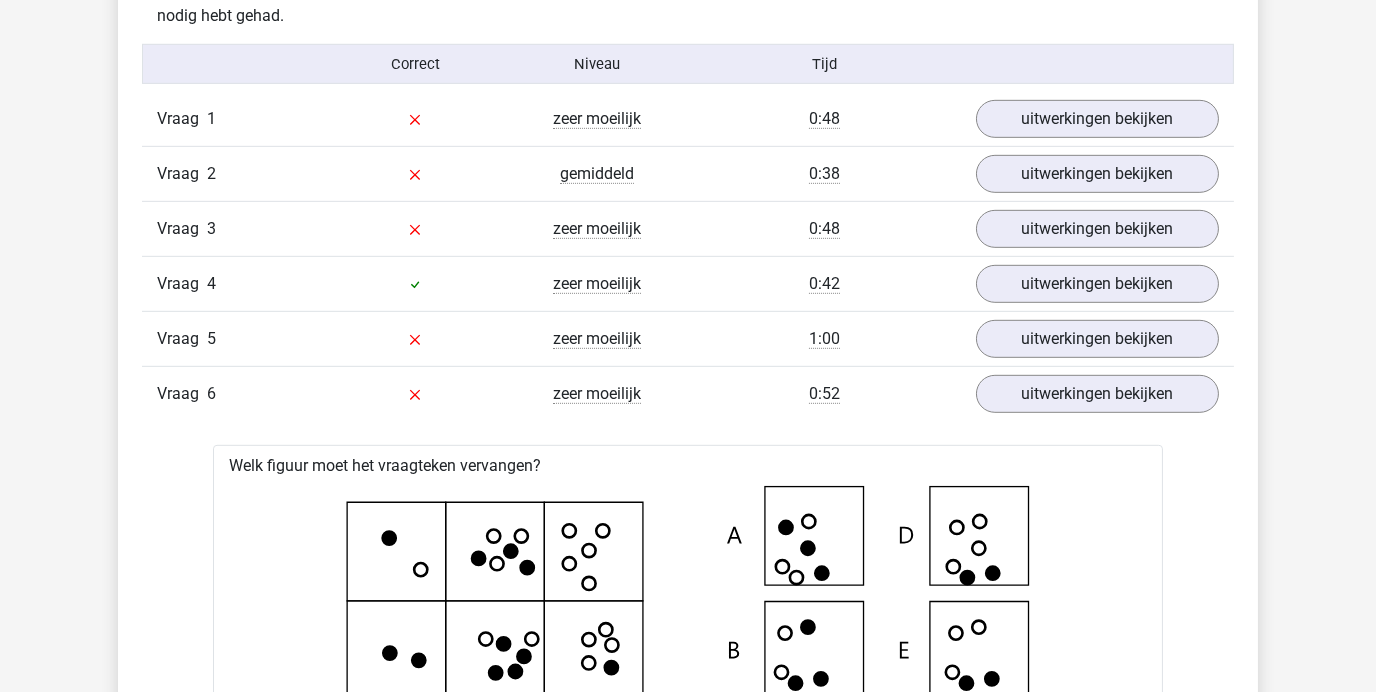 scroll, scrollTop: 1589, scrollLeft: 0, axis: vertical 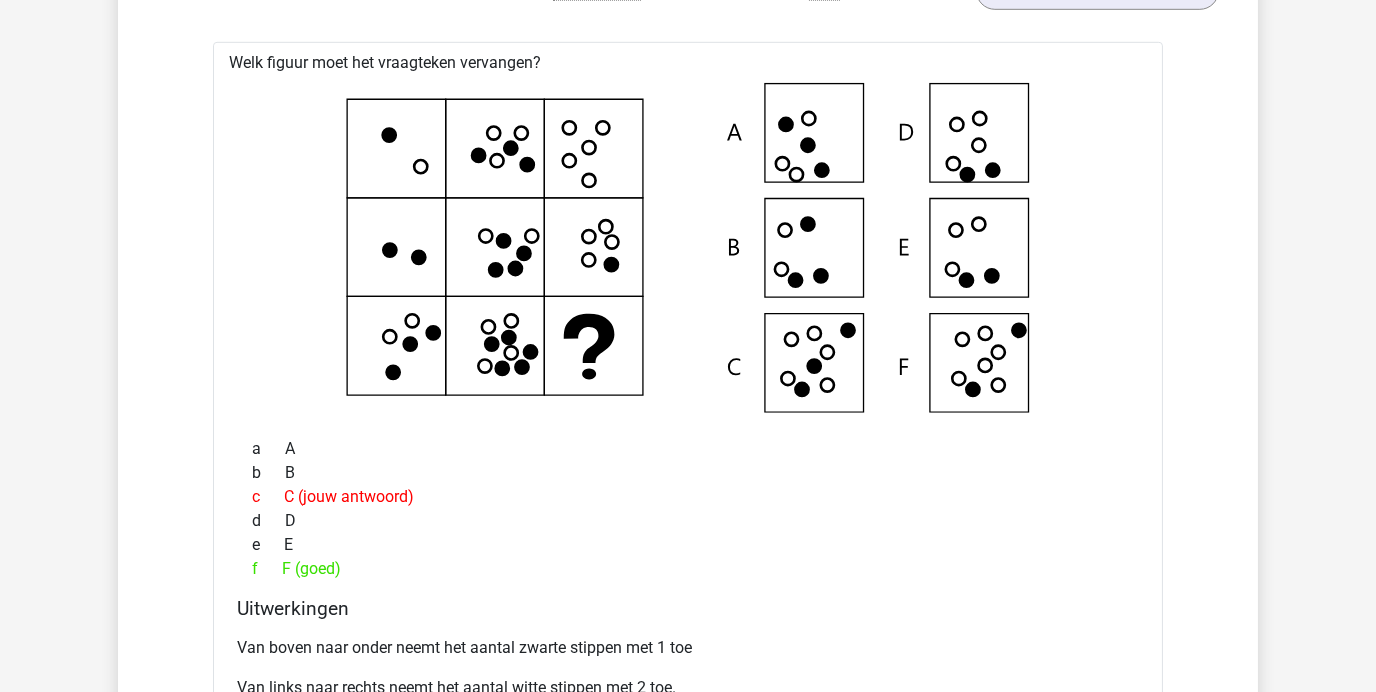 drag, startPoint x: 1328, startPoint y: 280, endPoint x: 1338, endPoint y: 329, distance: 50.01 